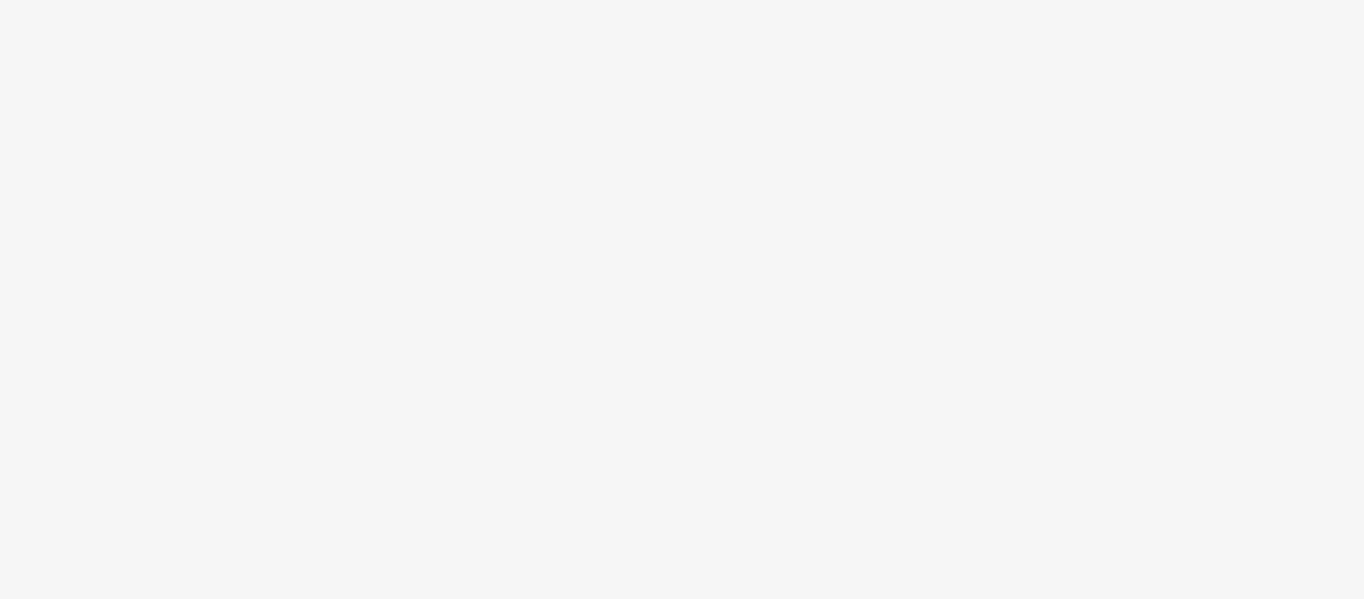 scroll, scrollTop: 0, scrollLeft: 0, axis: both 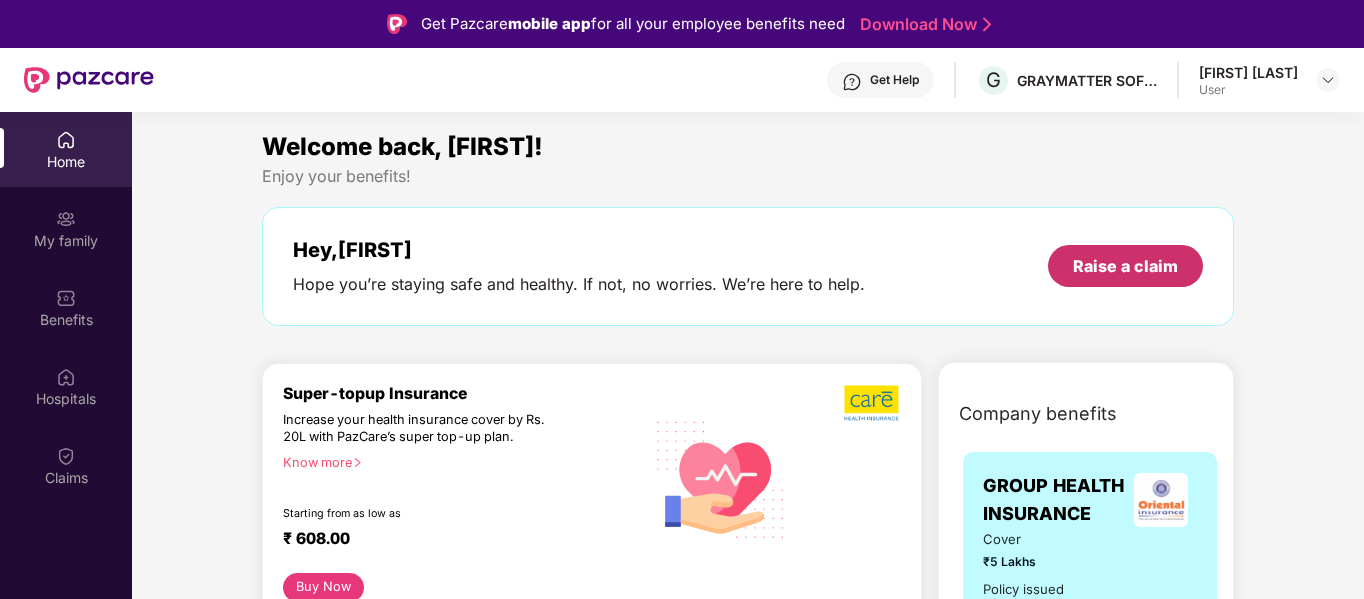 click on "Raise a claim" at bounding box center [1125, 266] 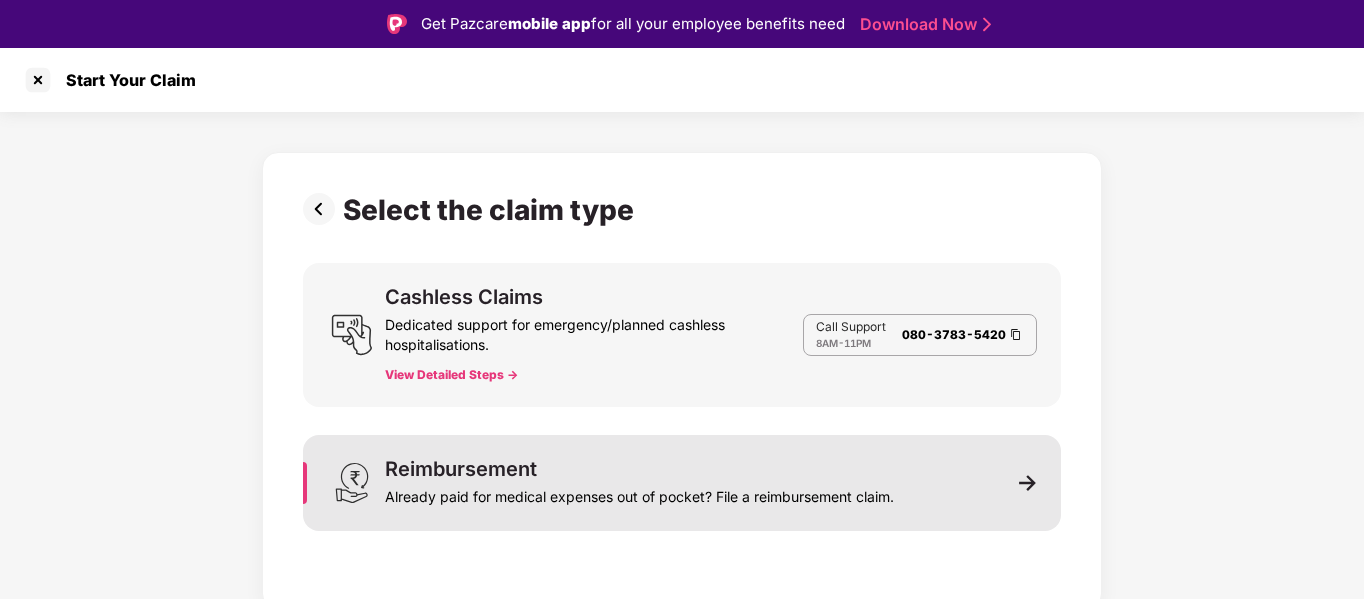 click on "Reimbursement Already paid for medical expenses out of pocket? File a reimbursement claim." at bounding box center (639, 483) 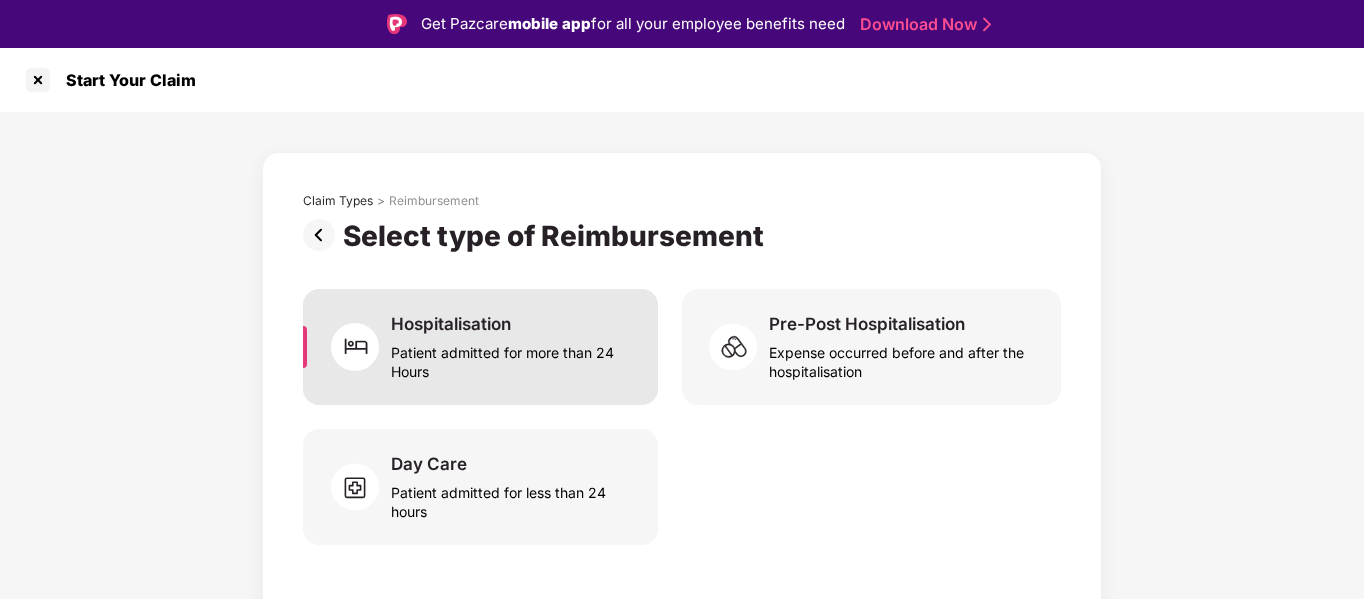 click on "Patient admitted for more than 24 Hours" at bounding box center (512, 358) 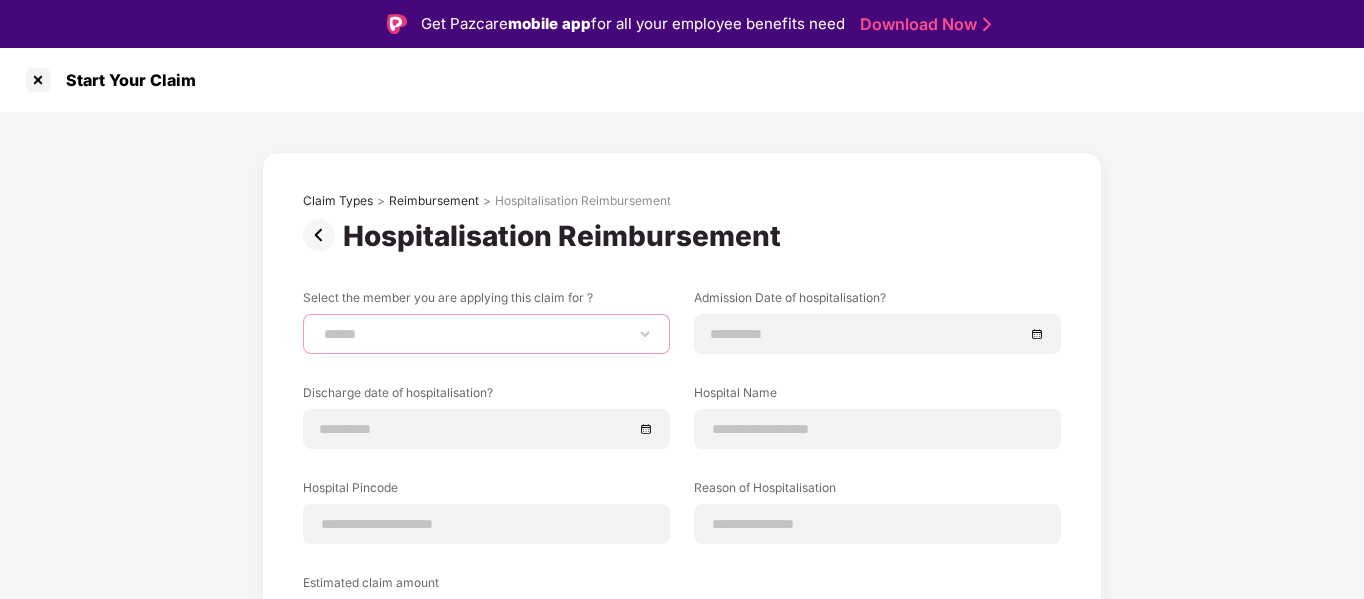 click on "**********" at bounding box center (486, 334) 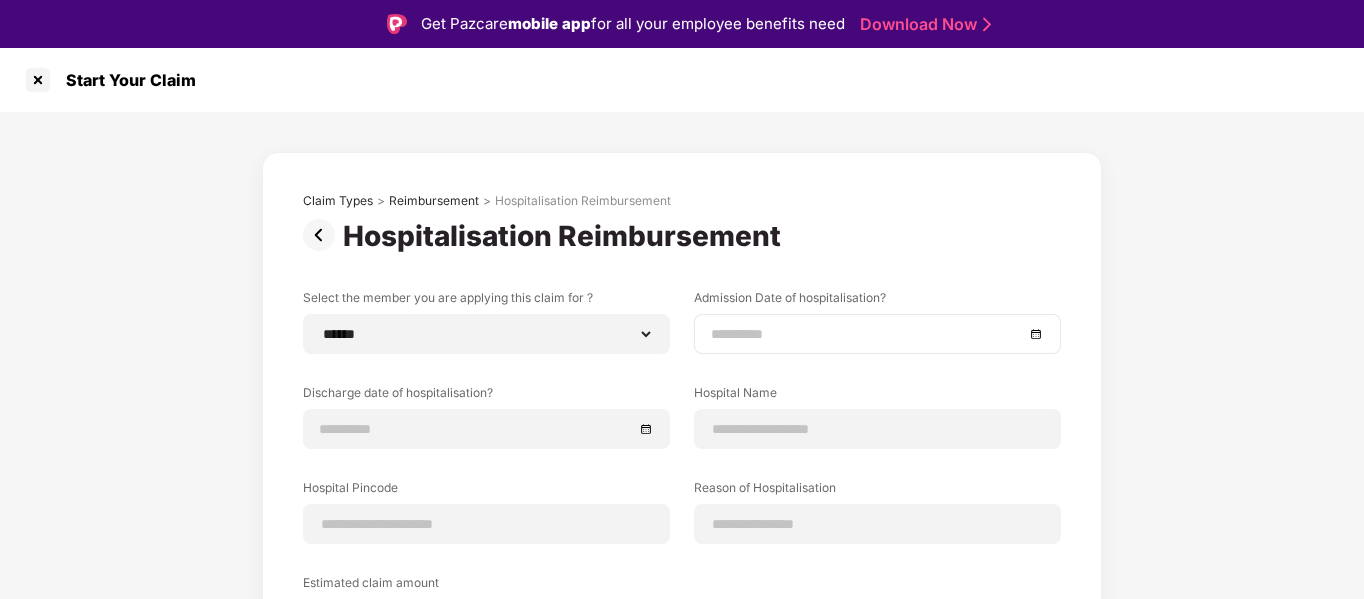 click at bounding box center (867, 334) 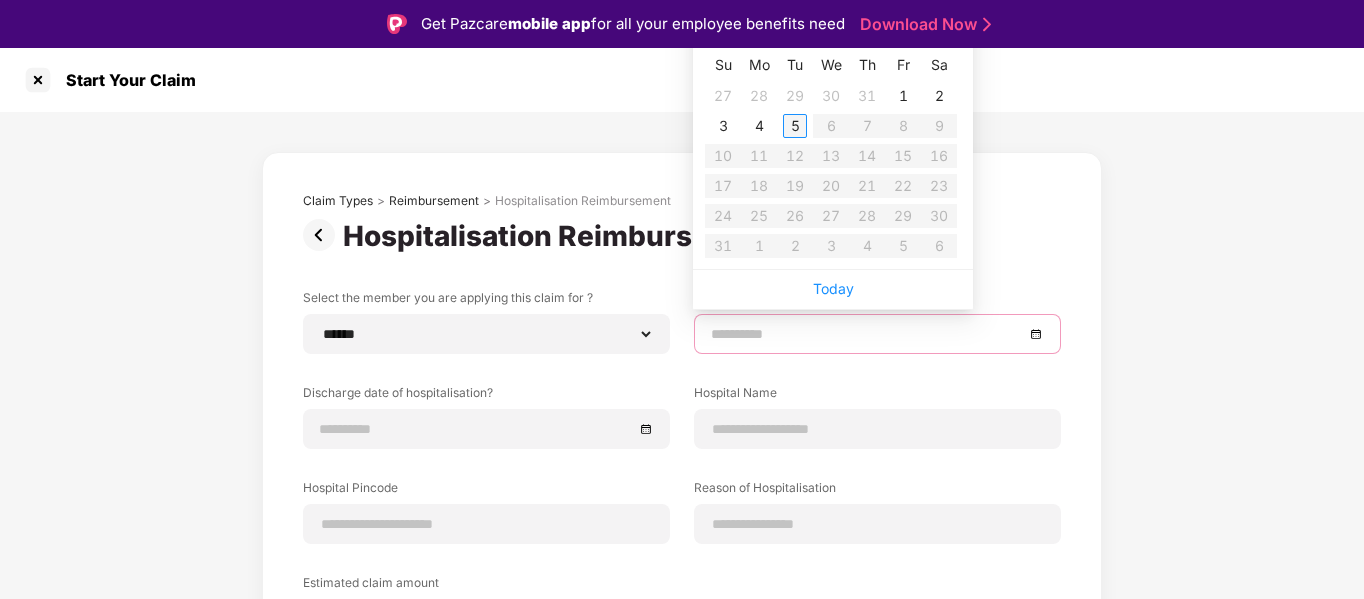 type on "**********" 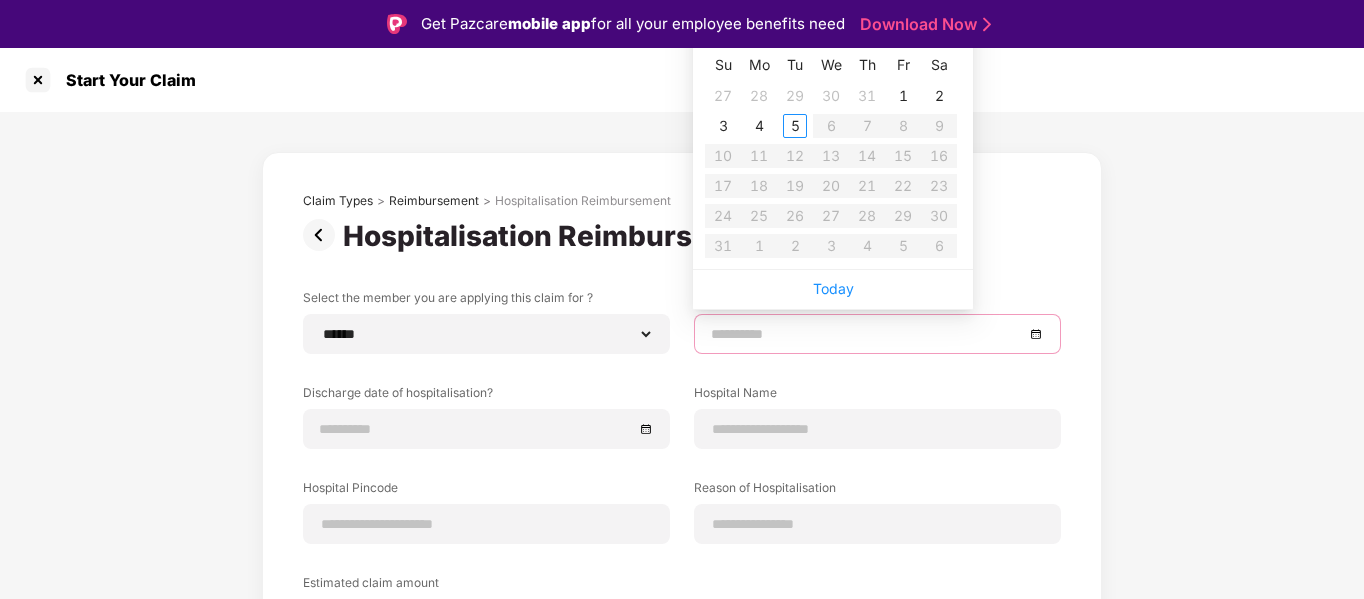 type on "**********" 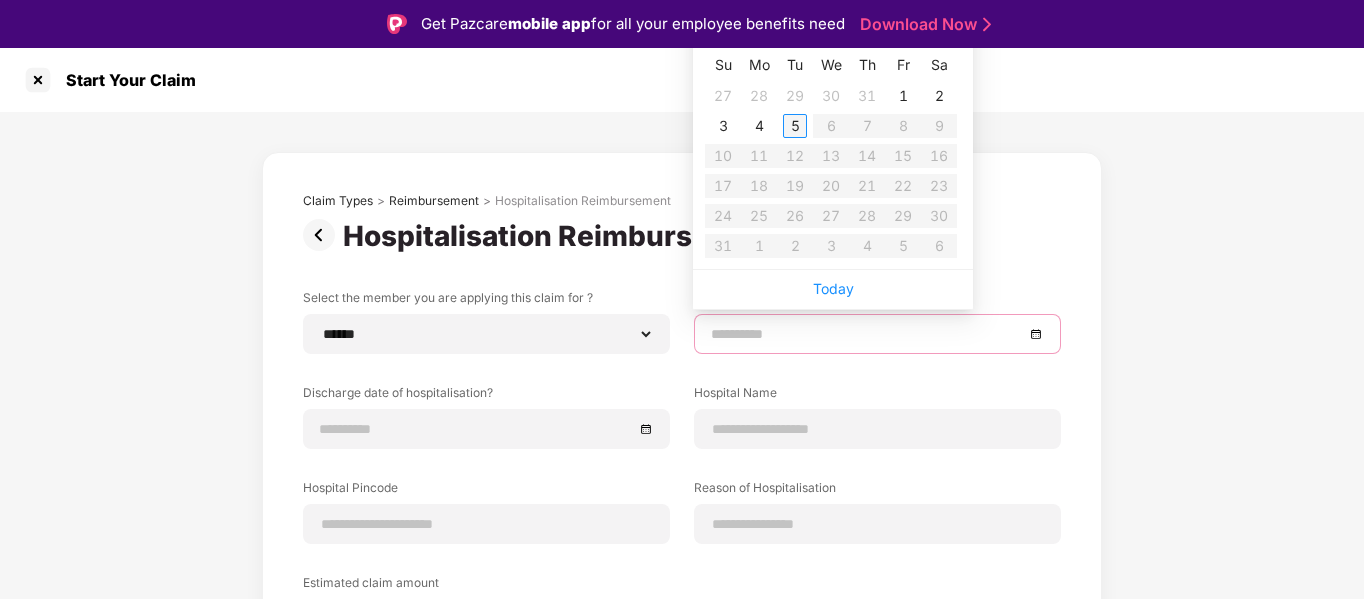 type on "**********" 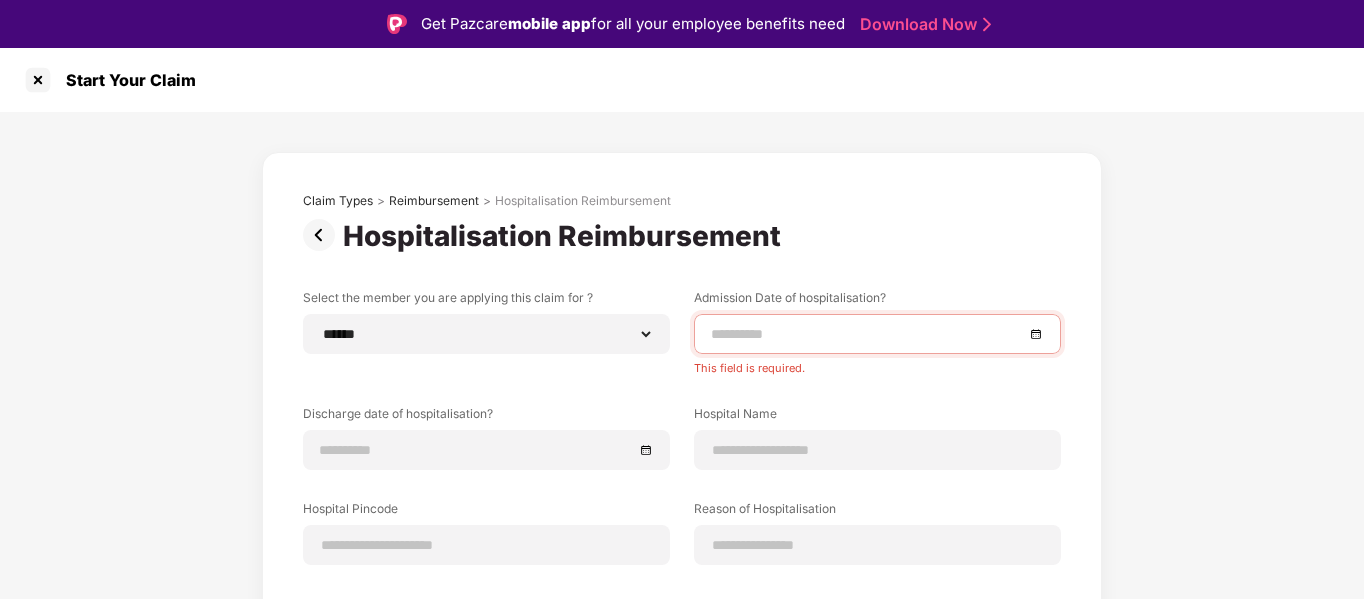 click on "**********" at bounding box center [682, 498] 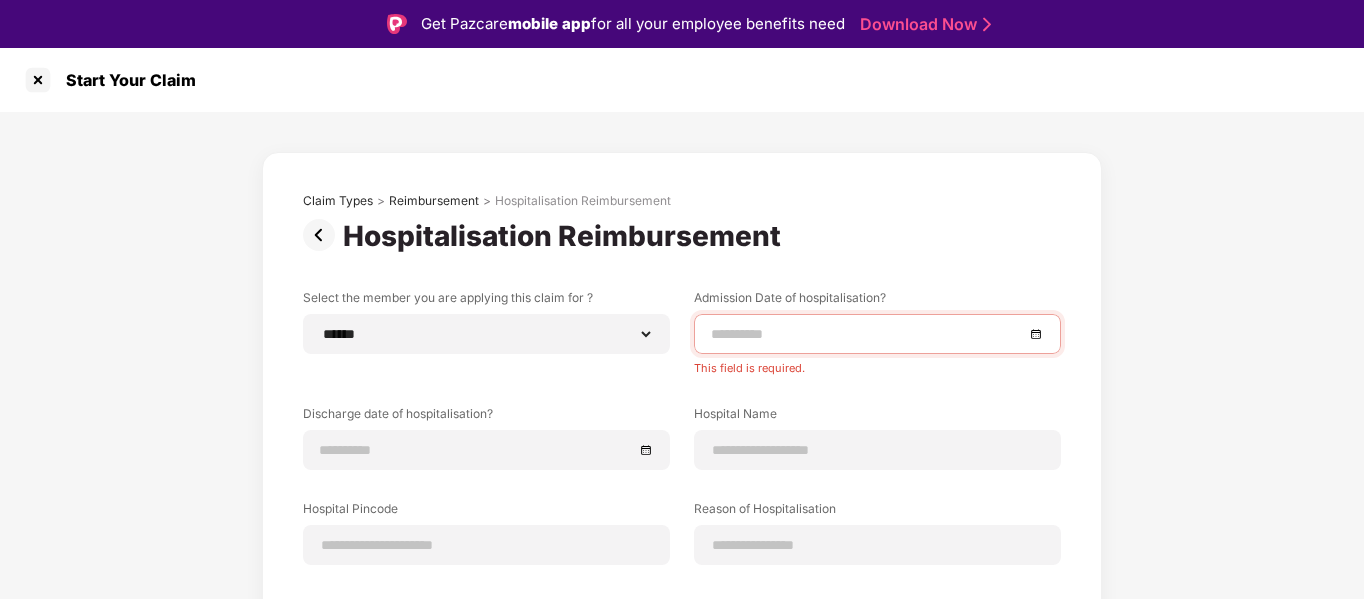click at bounding box center [877, 334] 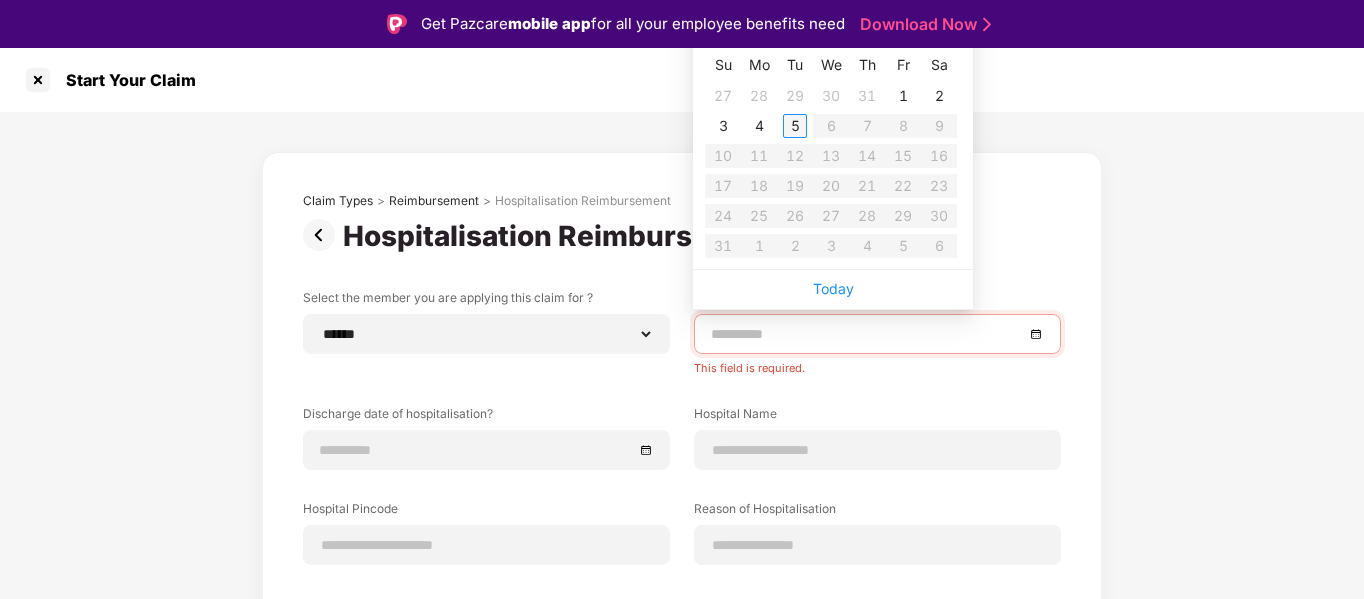 click on "5" at bounding box center (795, 126) 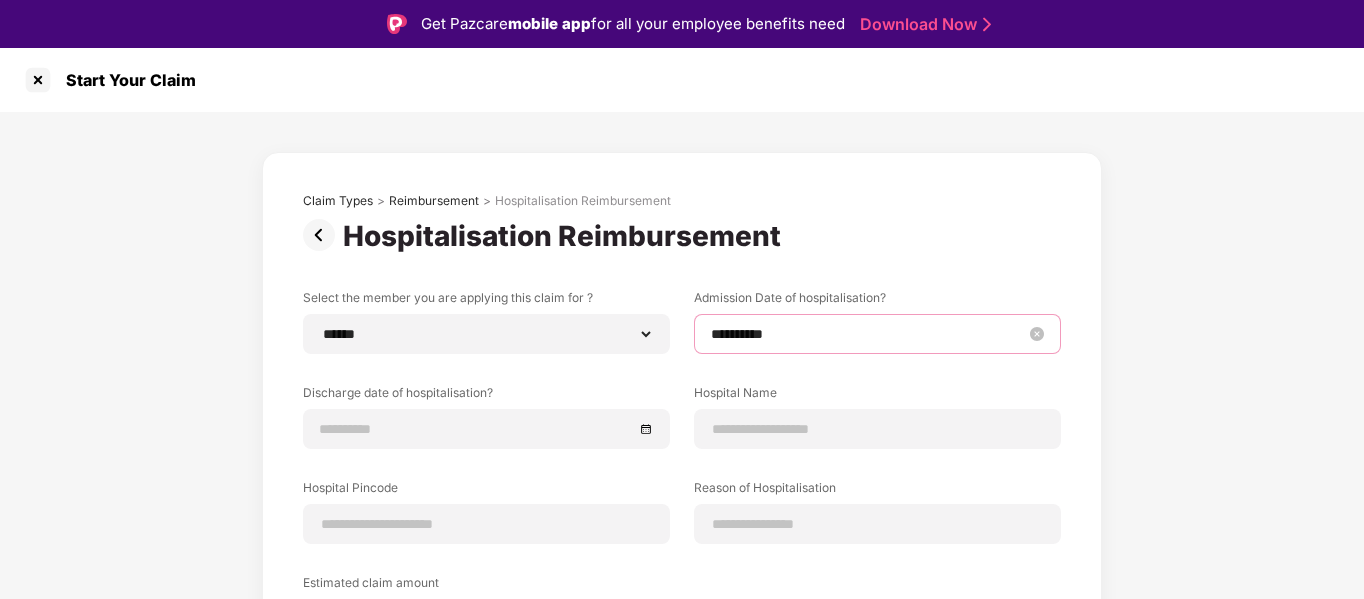 click on "**********" at bounding box center [867, 334] 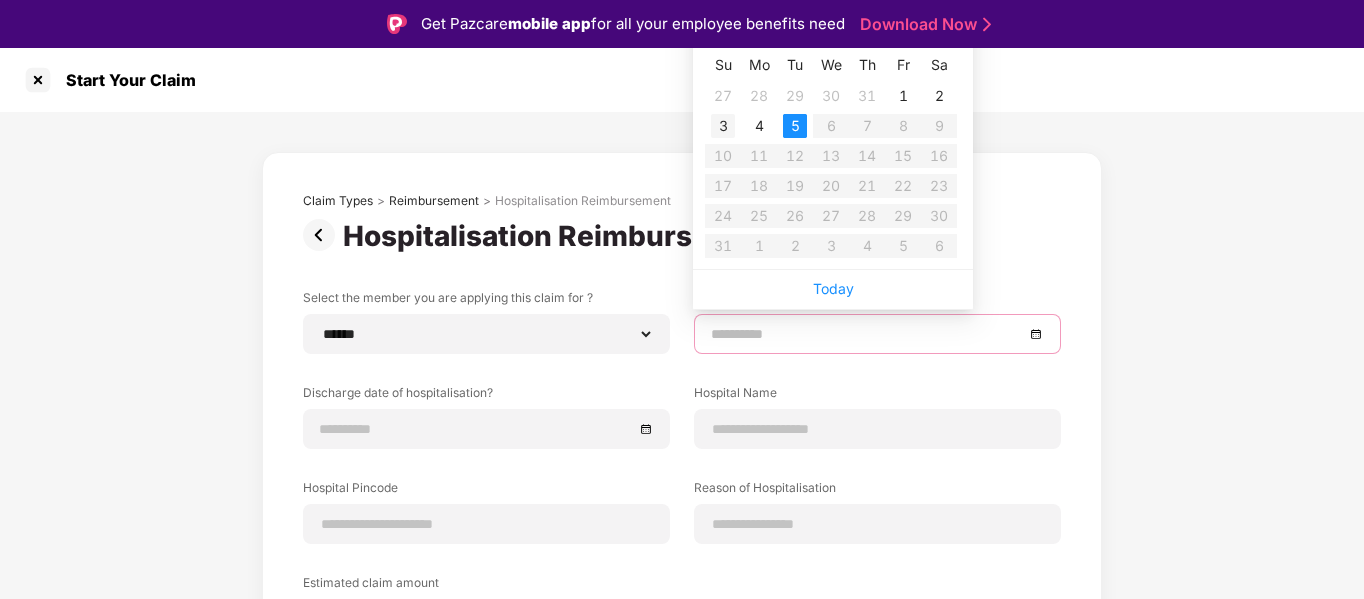 click on "3" at bounding box center (723, 126) 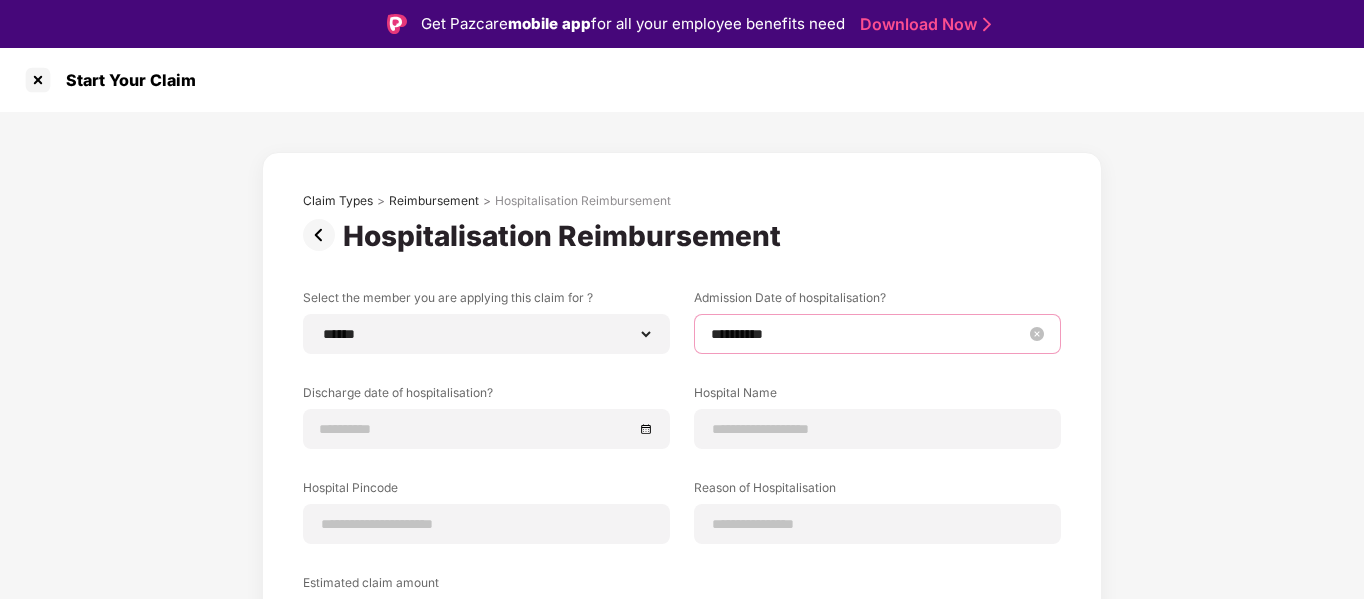 click on "**********" at bounding box center [867, 334] 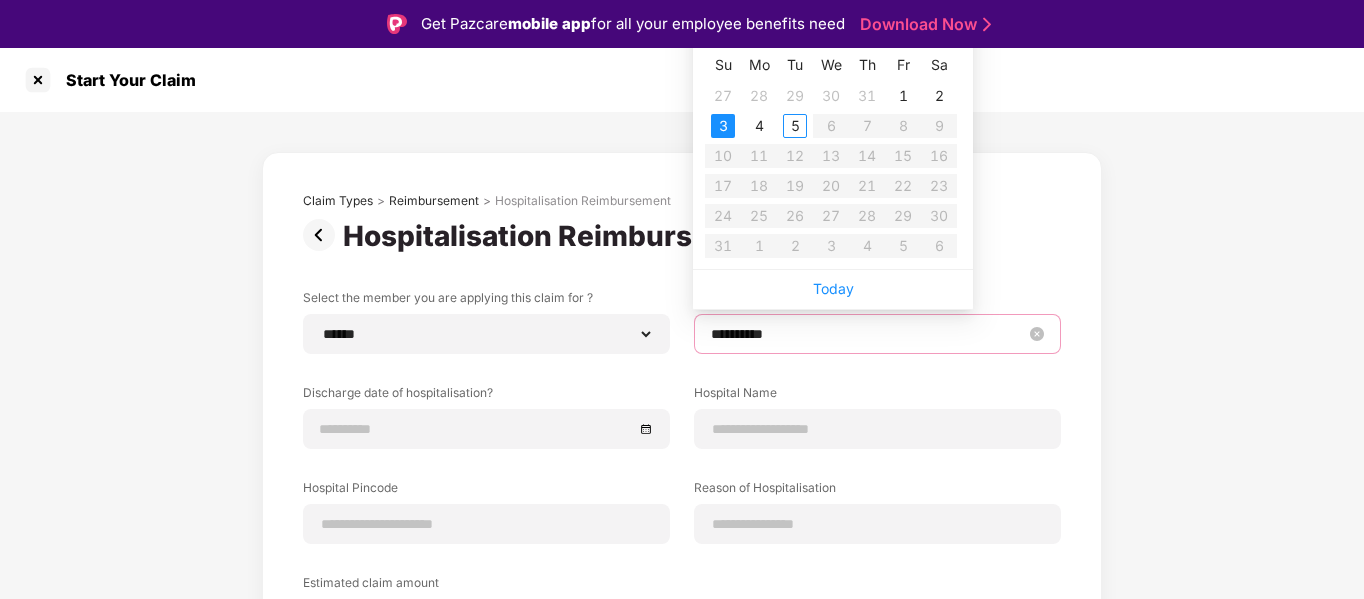 click on "**********" at bounding box center (867, 334) 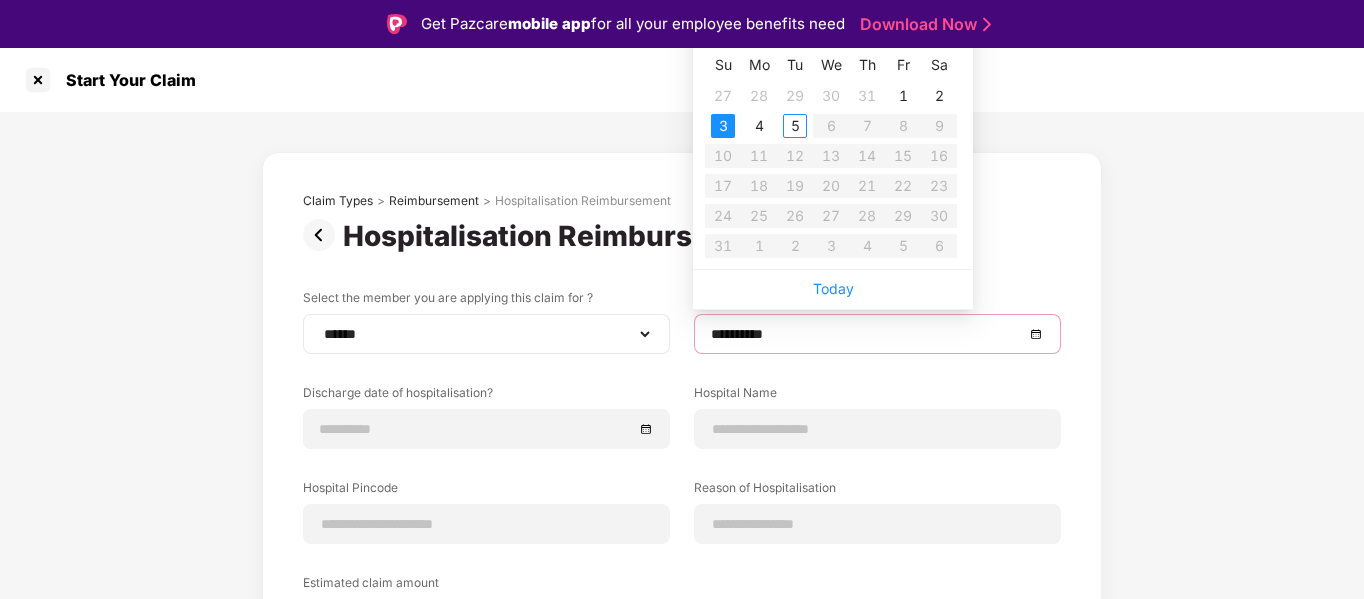drag, startPoint x: 795, startPoint y: 327, endPoint x: 610, endPoint y: 347, distance: 186.07794 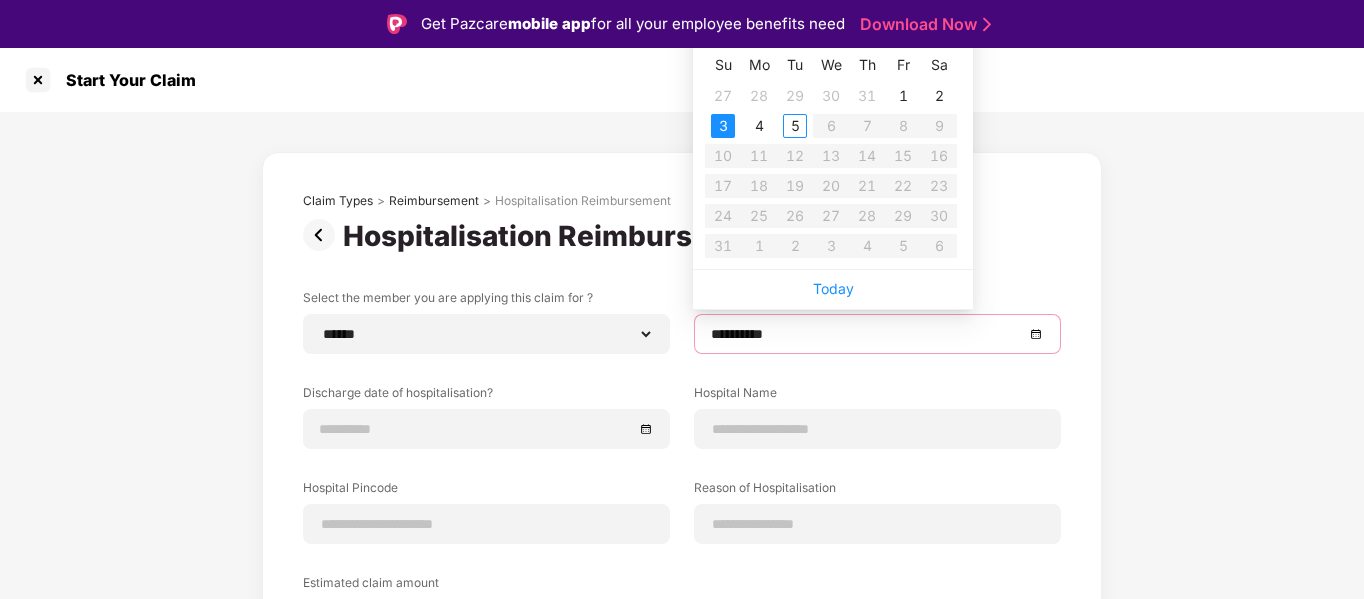 click on "Su" at bounding box center (723, 65) 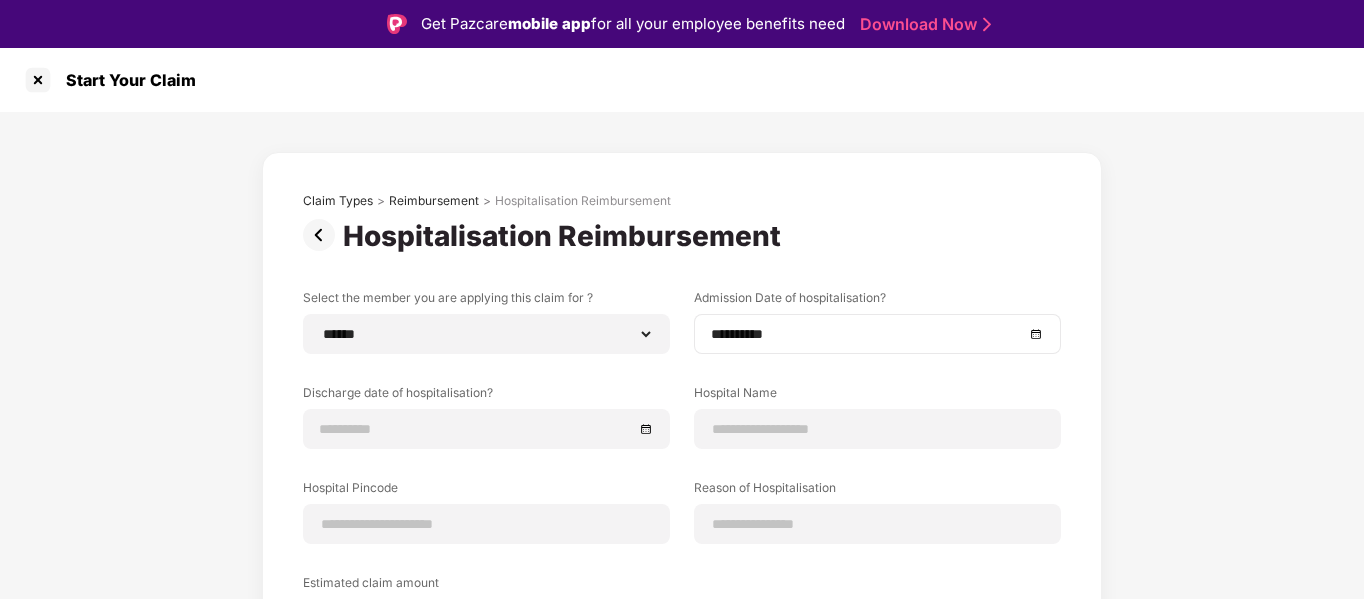 click on "**********" at bounding box center (877, 334) 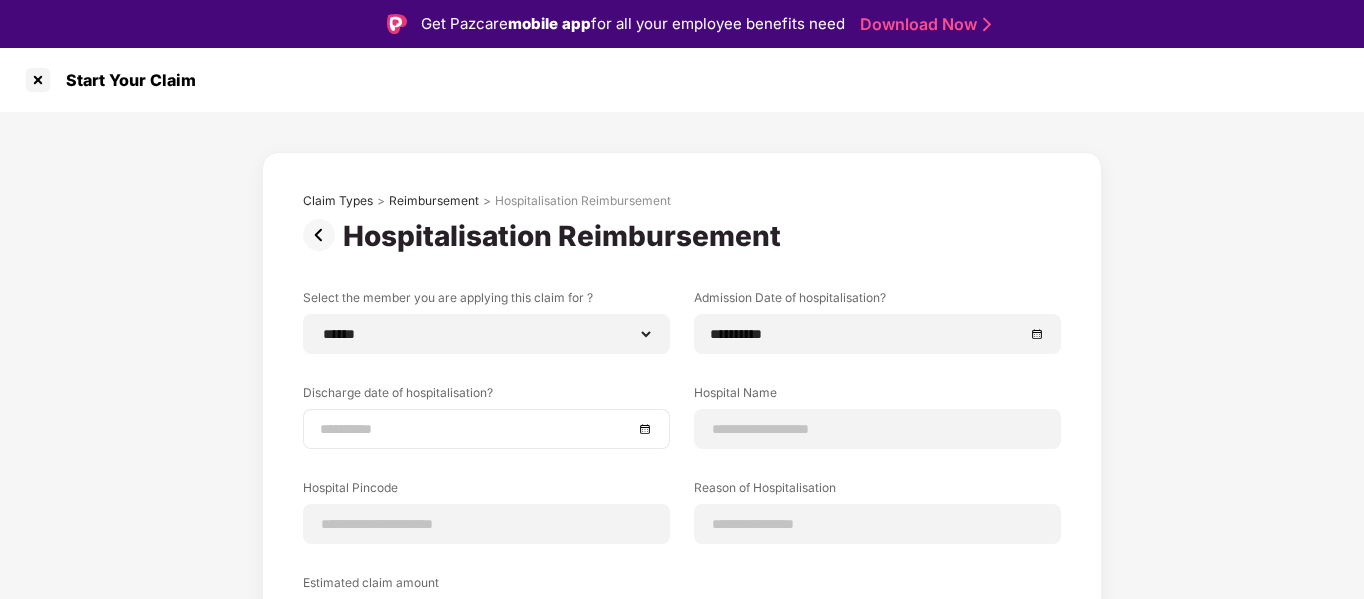 click at bounding box center [486, 429] 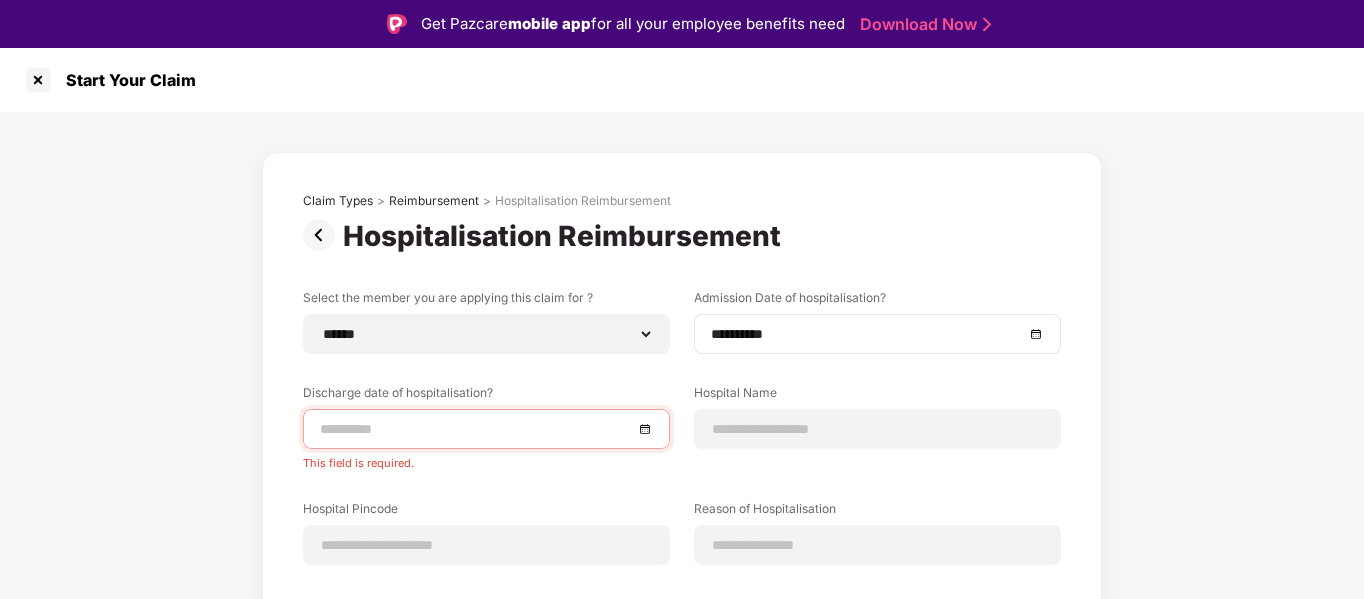click on "**********" at bounding box center (877, 334) 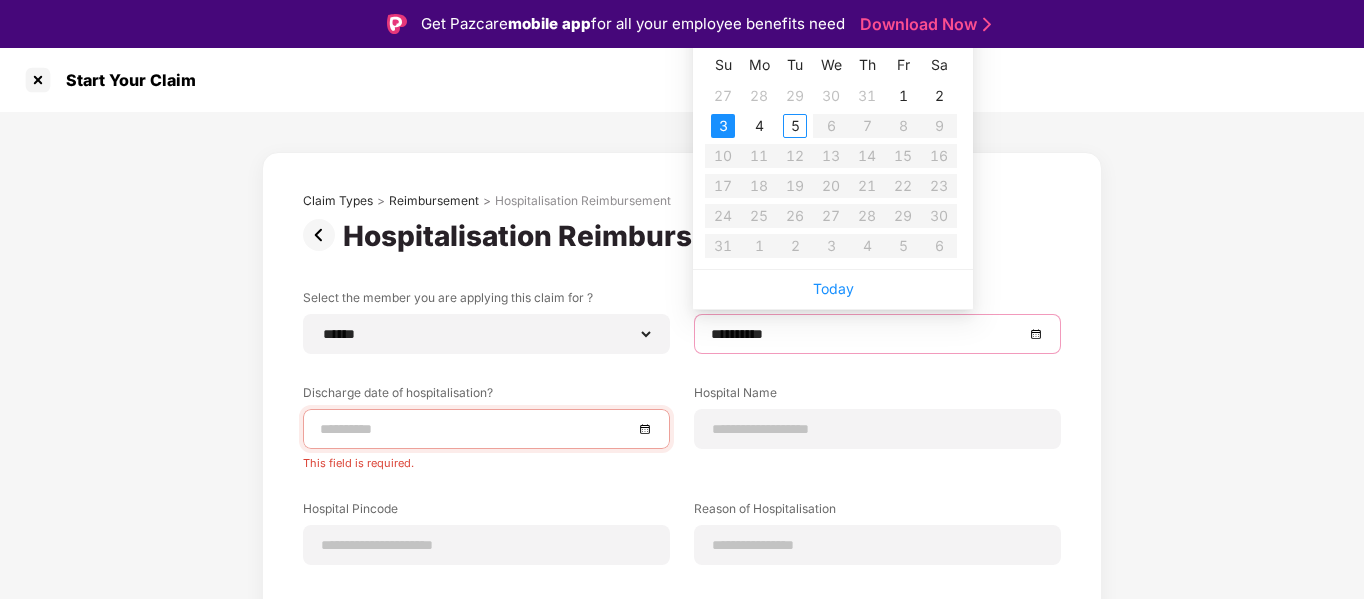 click on "Get Pazcare  mobile app  for all your employee benefits need   Download Now" at bounding box center [682, 24] 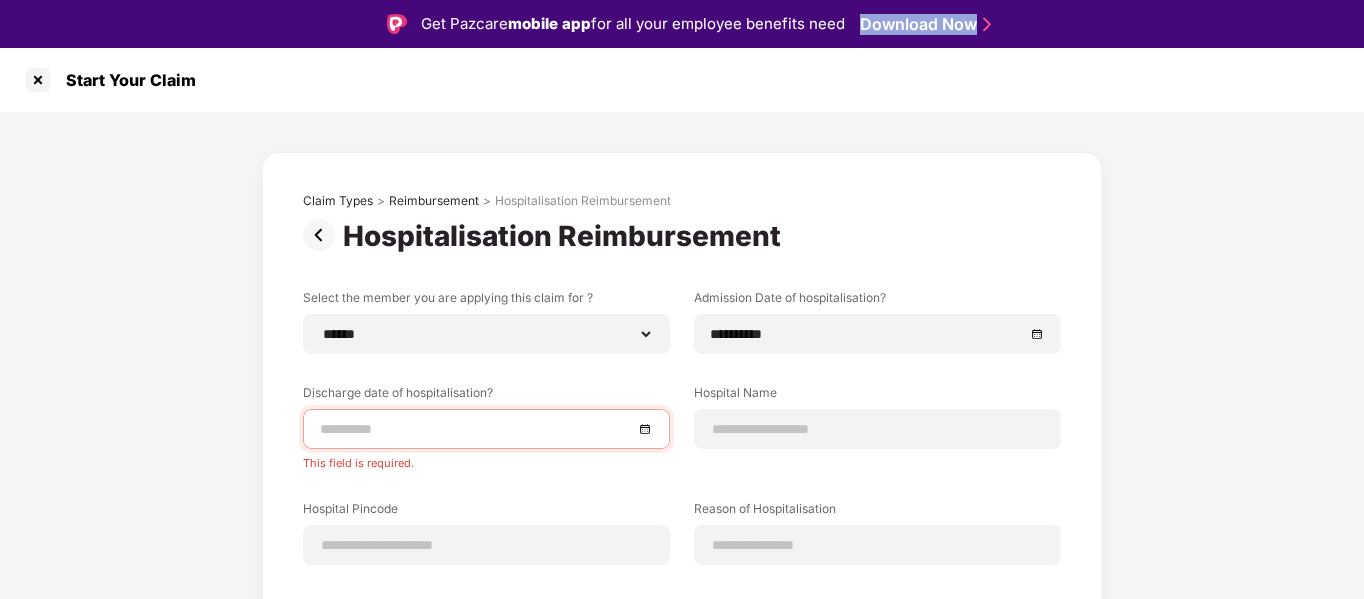 click on "Get Pazcare  mobile app  for all your employee benefits need   Download Now" at bounding box center [682, 24] 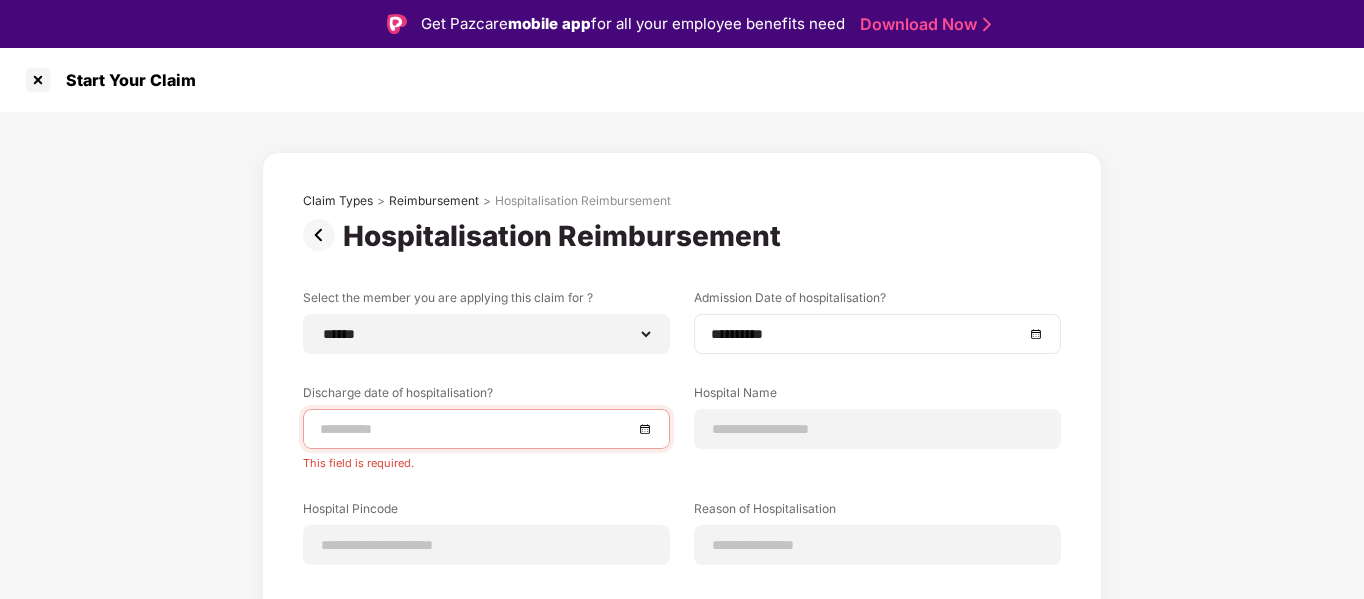 click on "**********" at bounding box center (877, 334) 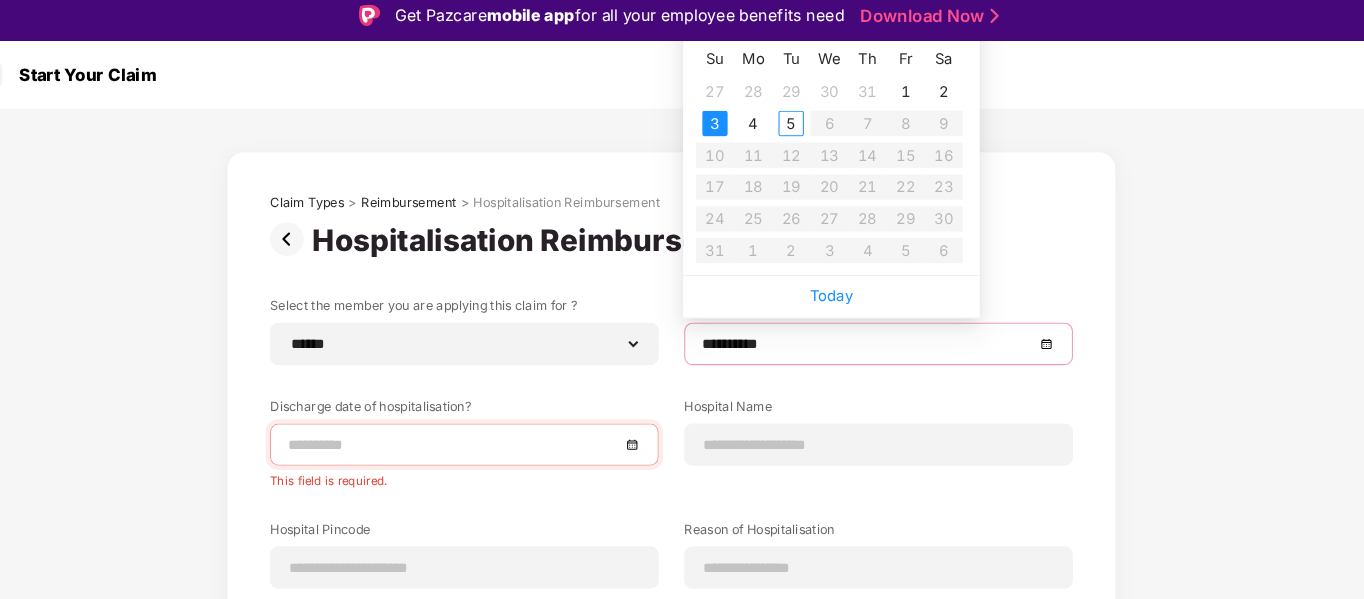click on "**********" at bounding box center [682, 498] 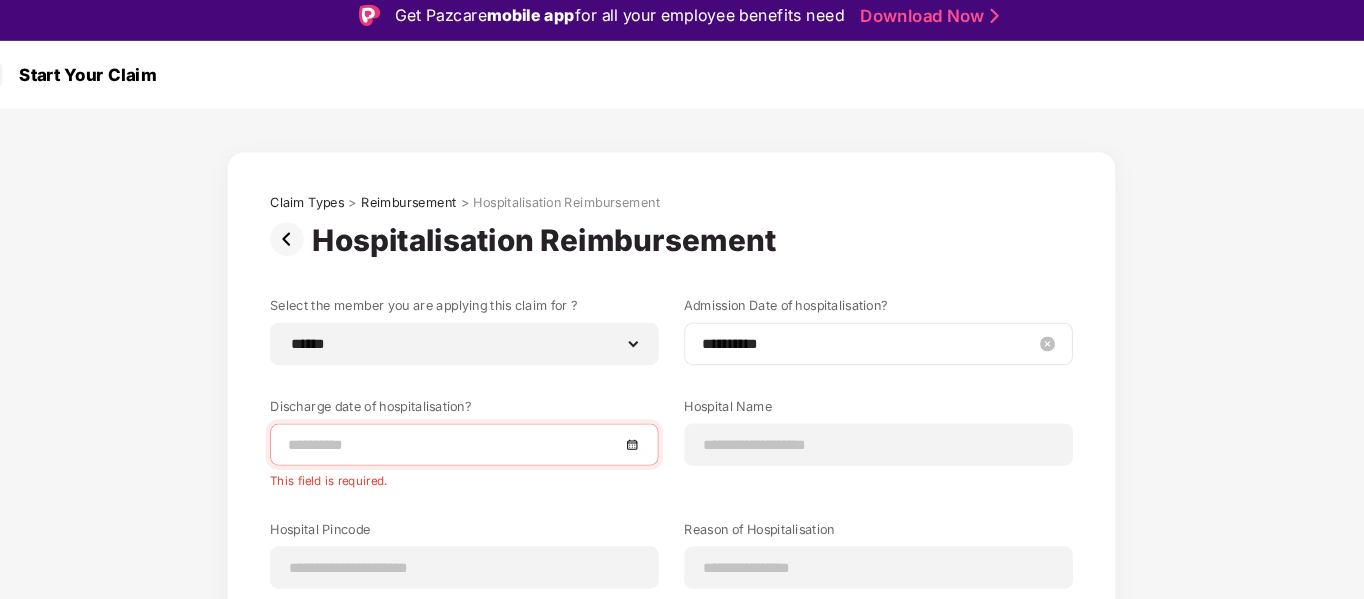click on "**********" at bounding box center (867, 334) 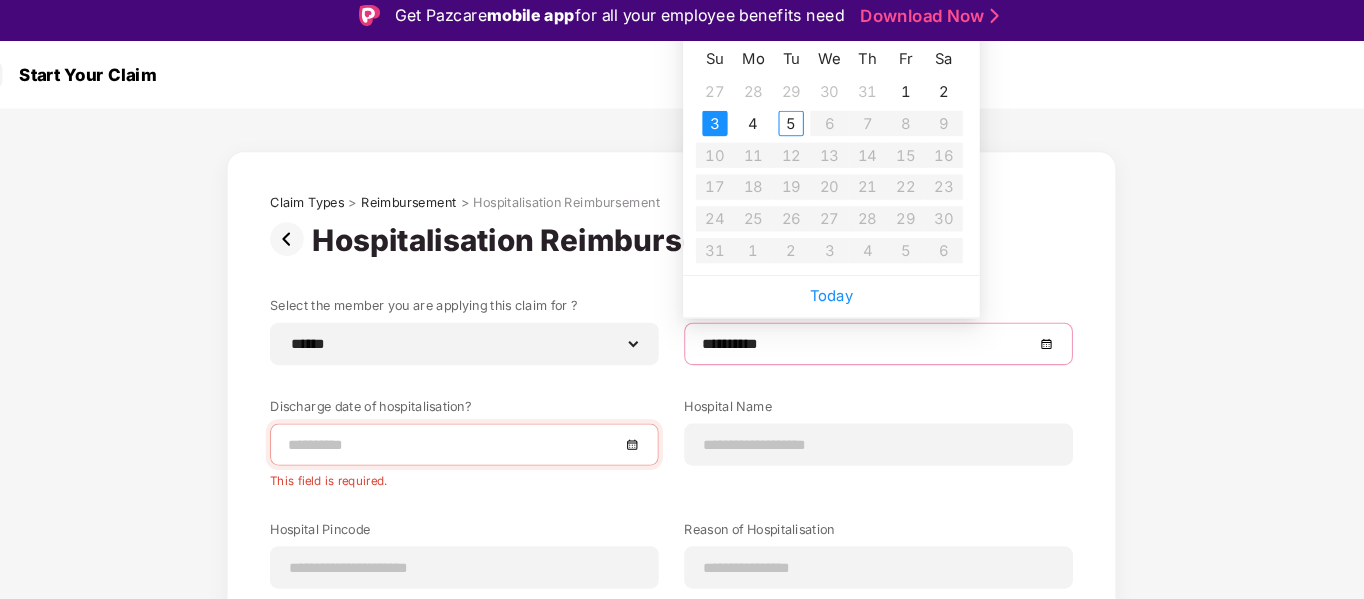 click on "Download Now" at bounding box center (922, 24) 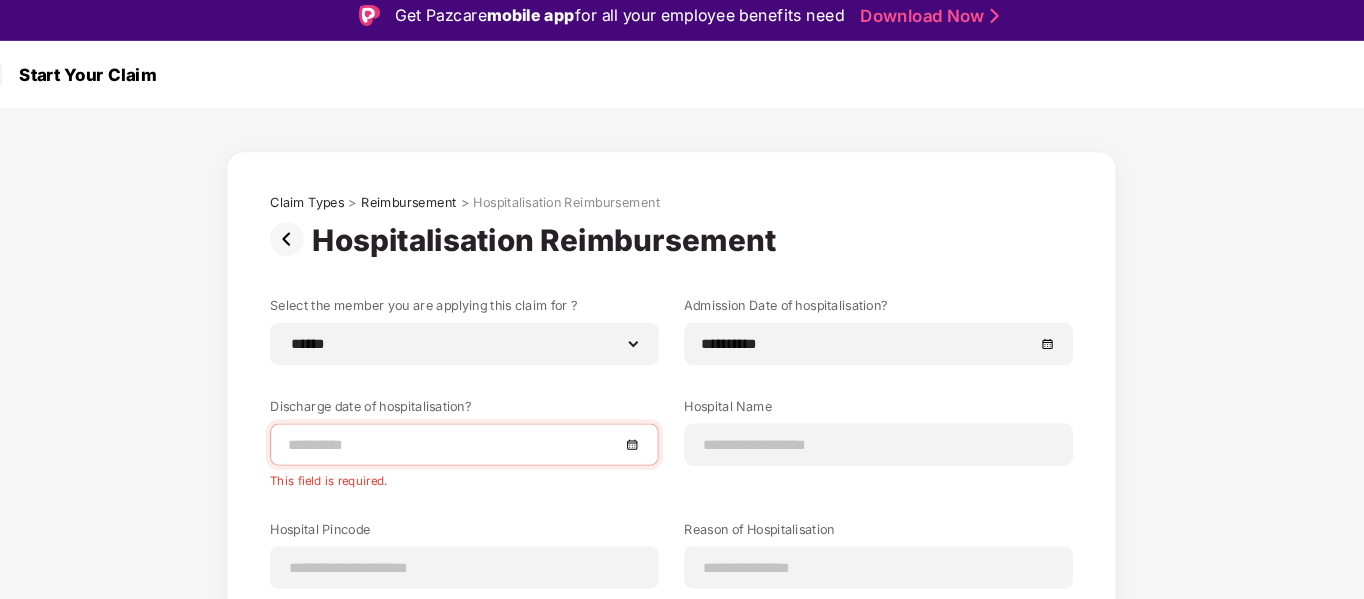 click on "Get Pazcare  mobile app  for all your employee benefits need   Download Now" at bounding box center (682, 24) 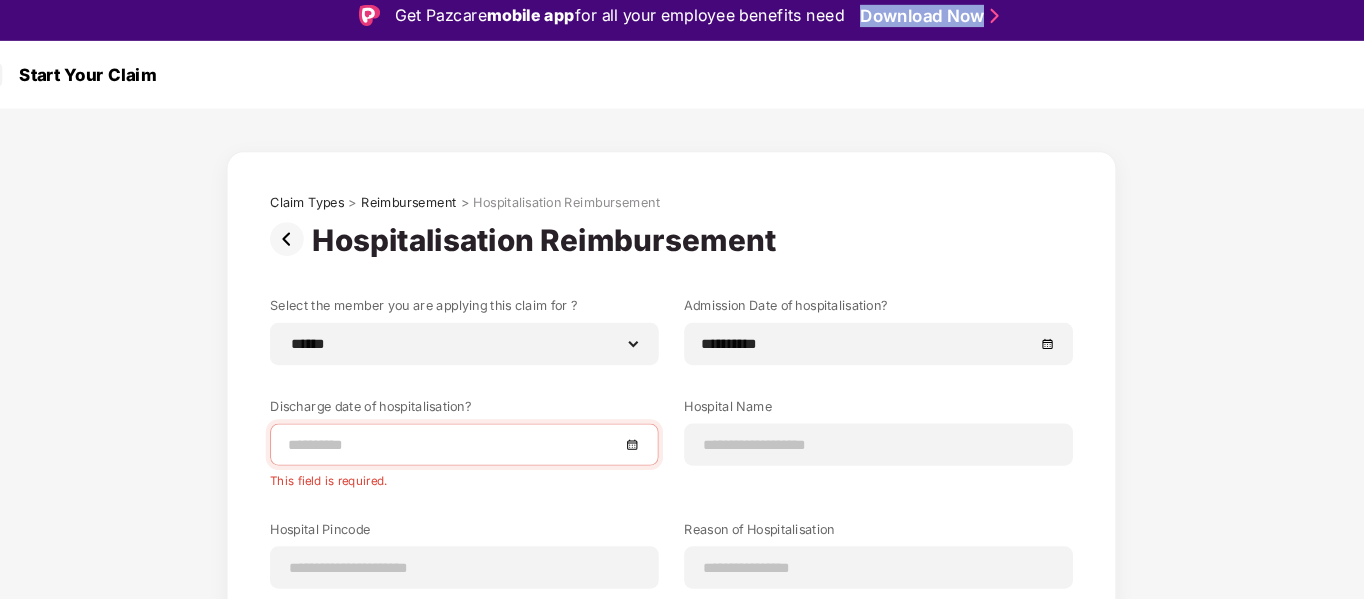 click on "Get Pazcare  mobile app  for all your employee benefits need   Download Now" at bounding box center (682, 24) 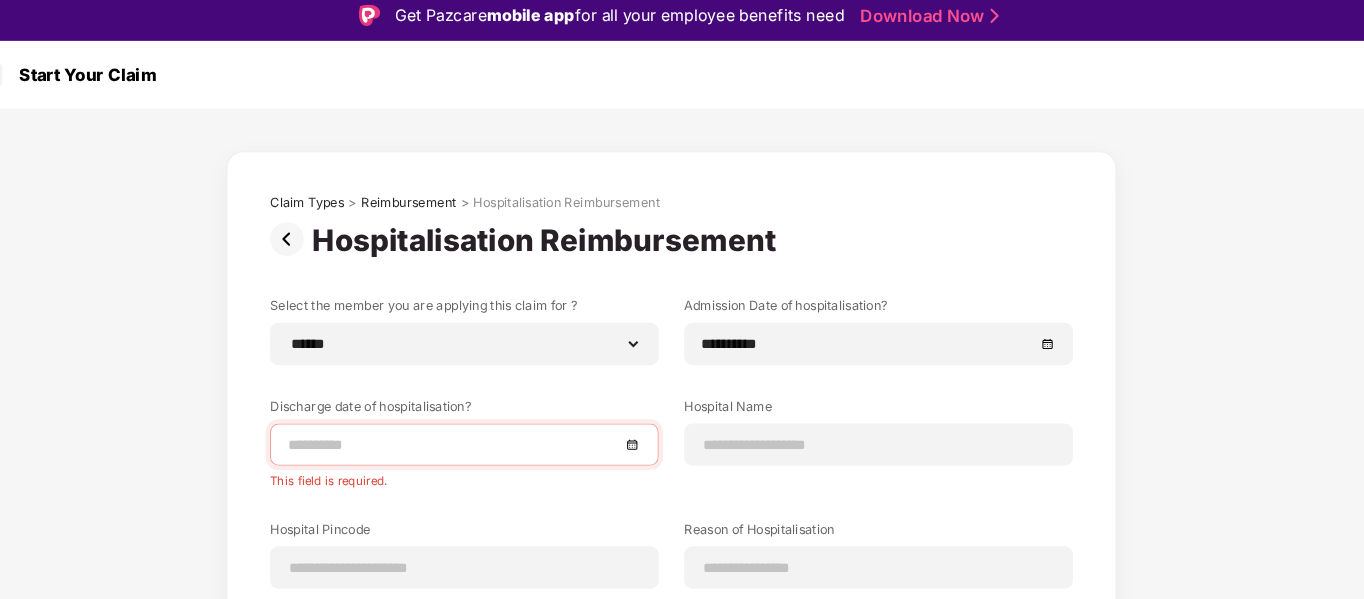 drag, startPoint x: 1057, startPoint y: 23, endPoint x: 1109, endPoint y: 48, distance: 57.697487 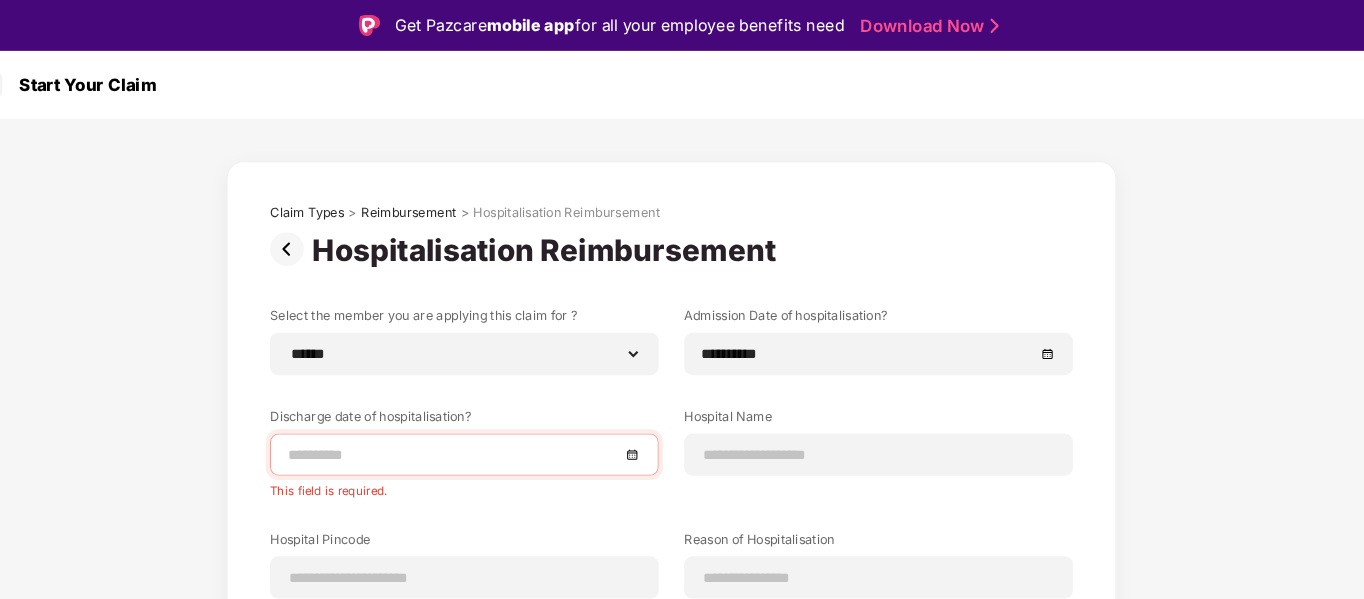 click at bounding box center [486, 429] 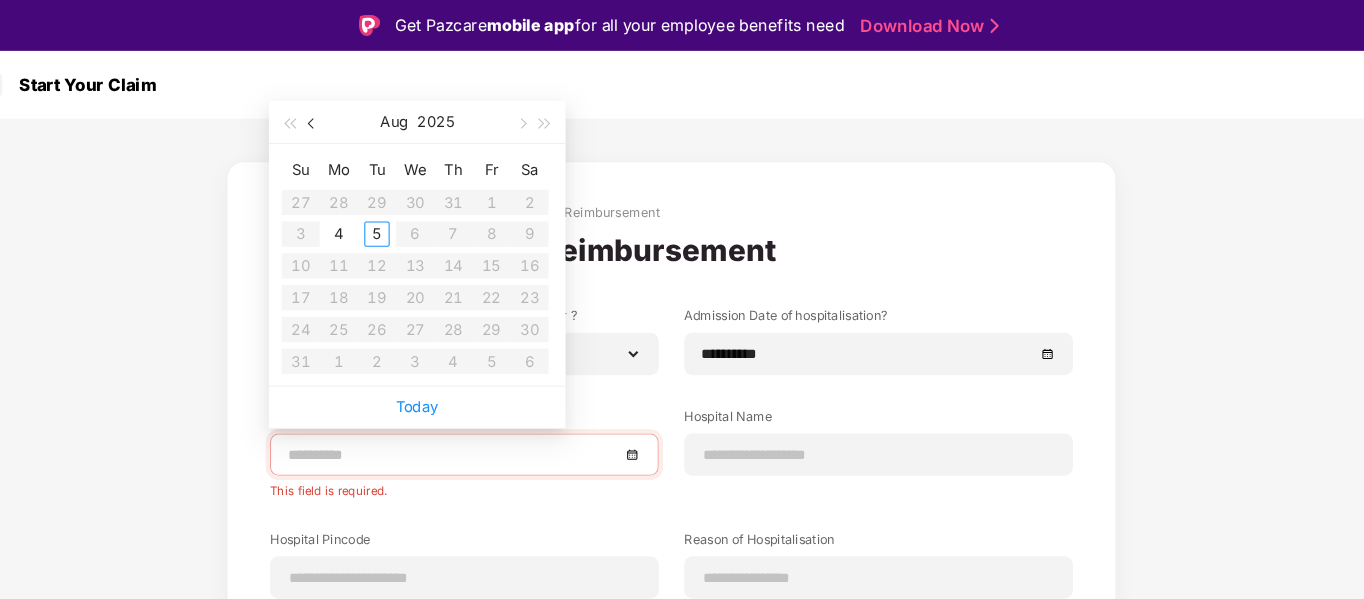 click at bounding box center (343, 115) 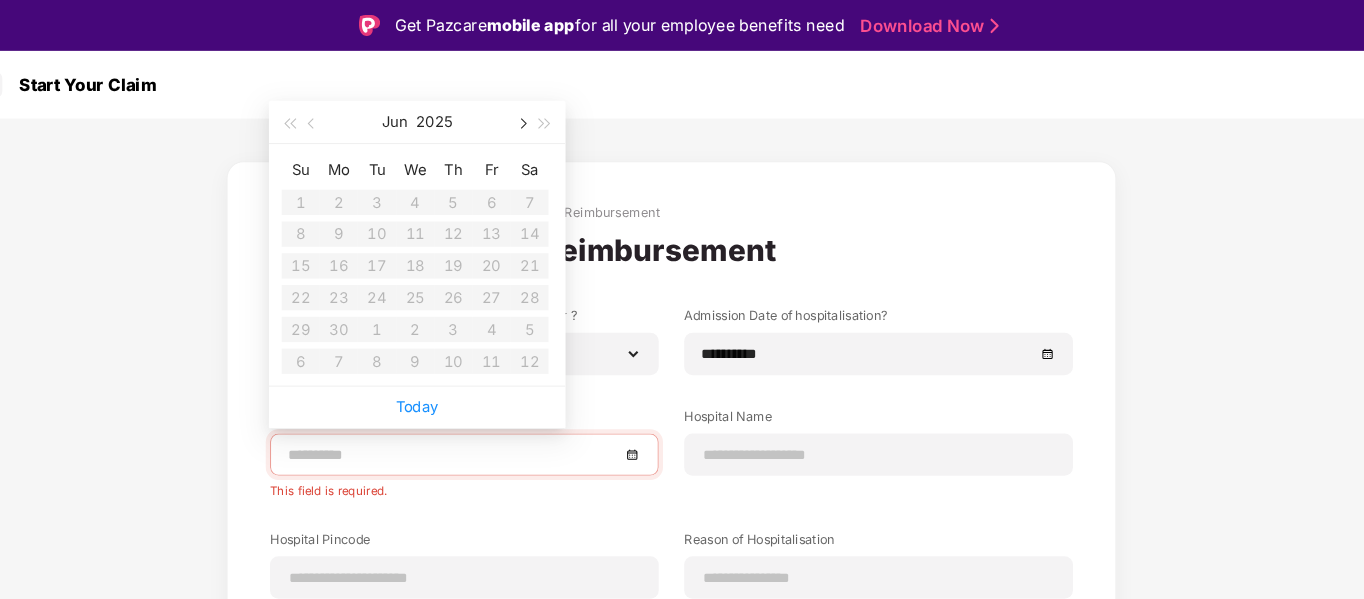 click at bounding box center [540, 117] 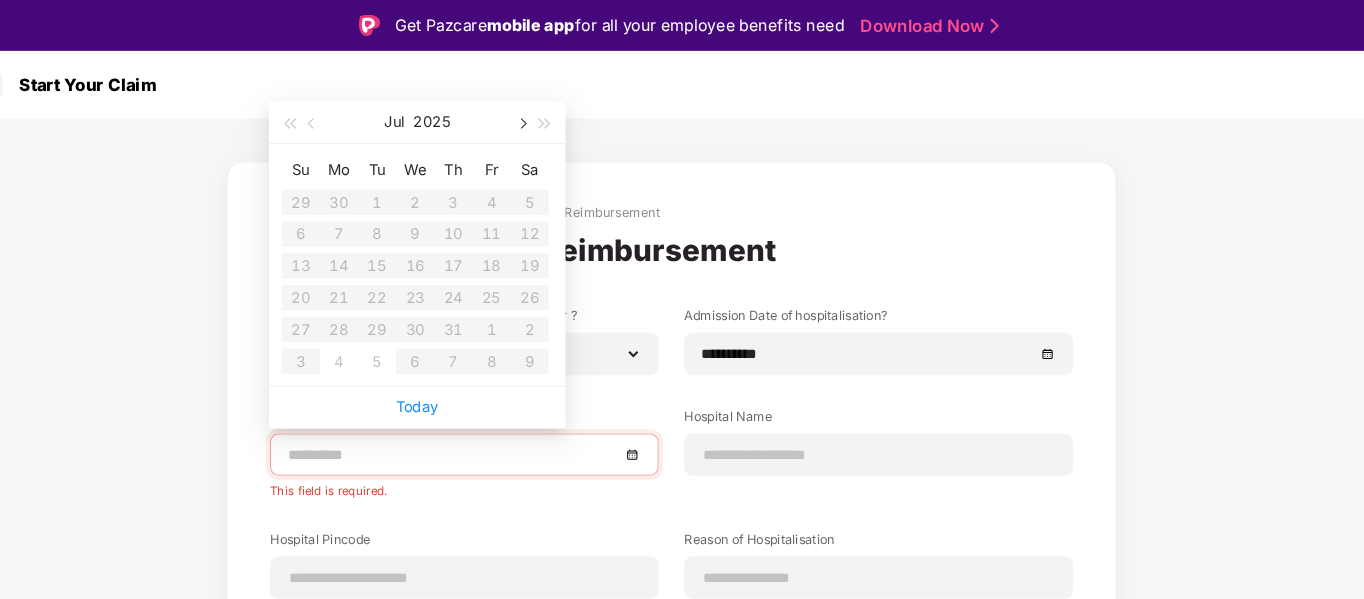 click at bounding box center (540, 117) 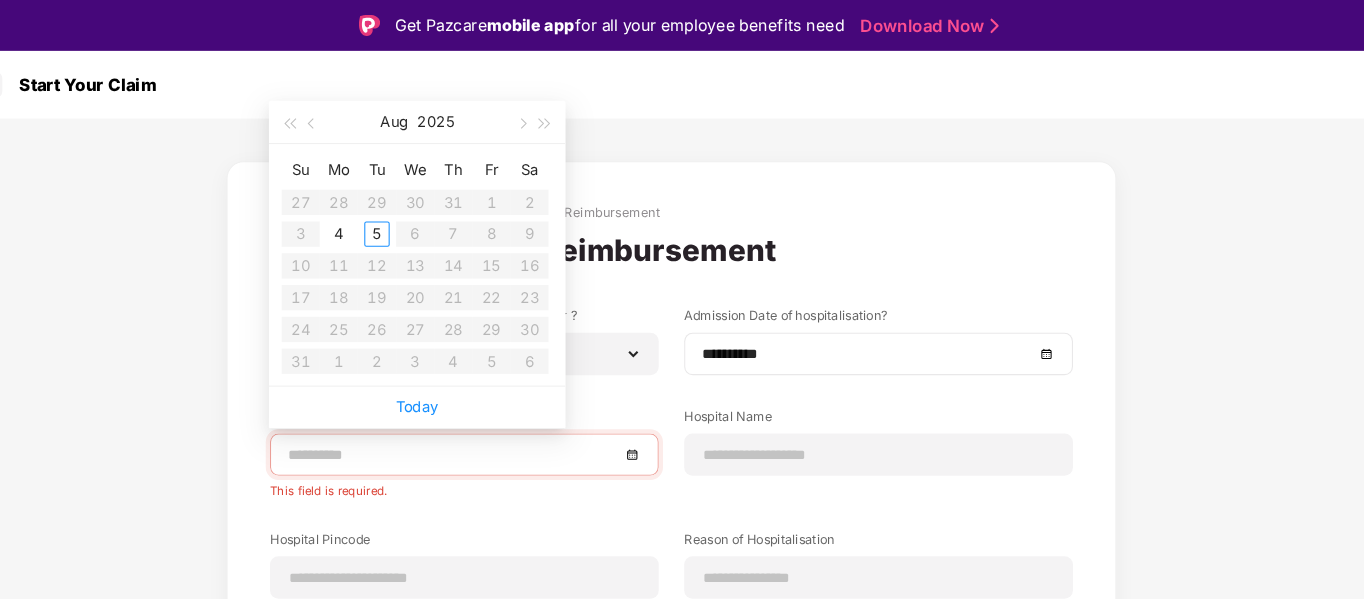 click on "**********" at bounding box center (877, 334) 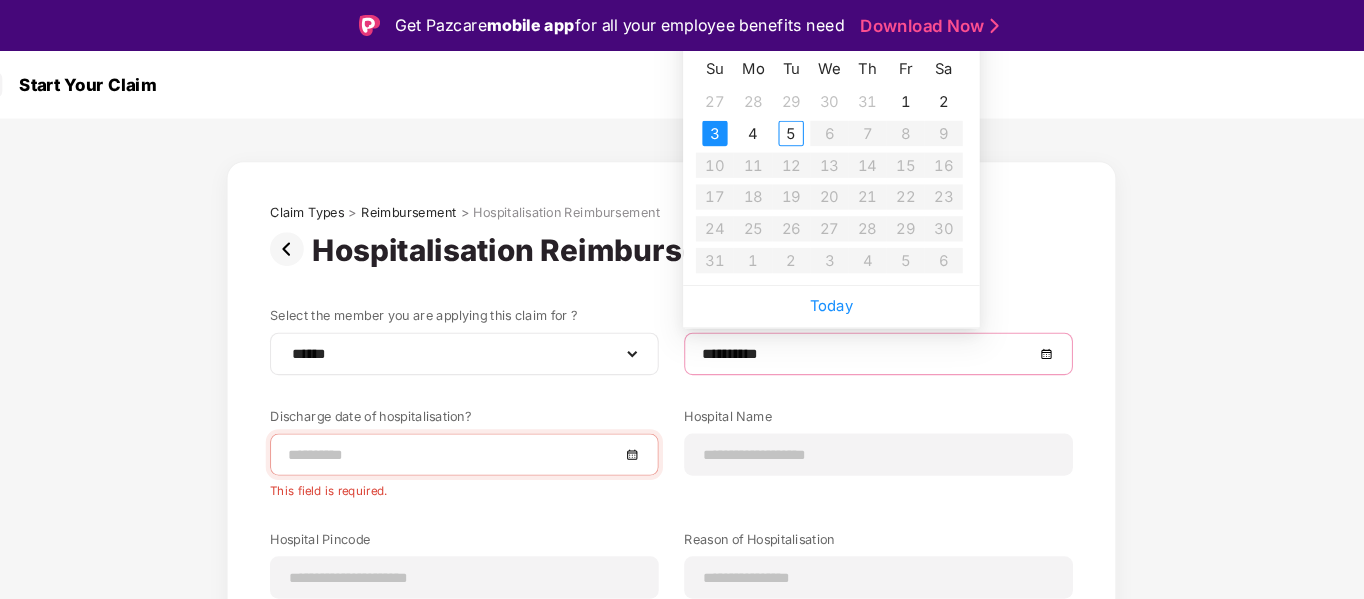 drag, startPoint x: 810, startPoint y: 336, endPoint x: 650, endPoint y: 335, distance: 160.00313 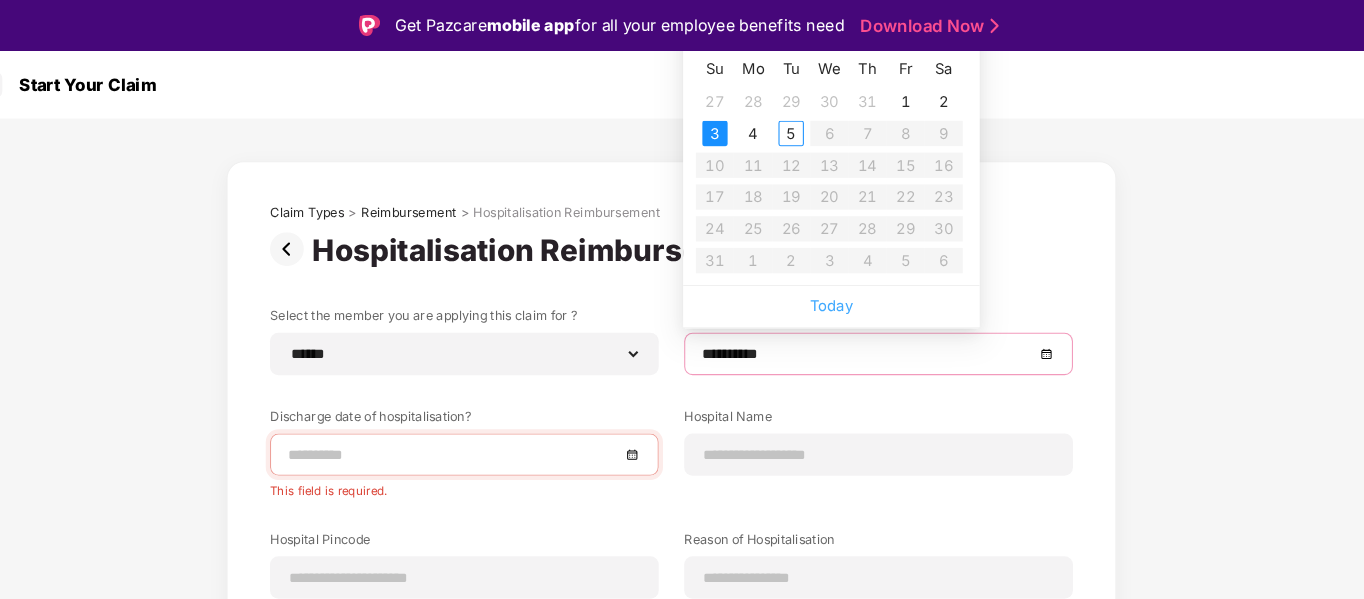 click on "Today" at bounding box center (833, 288) 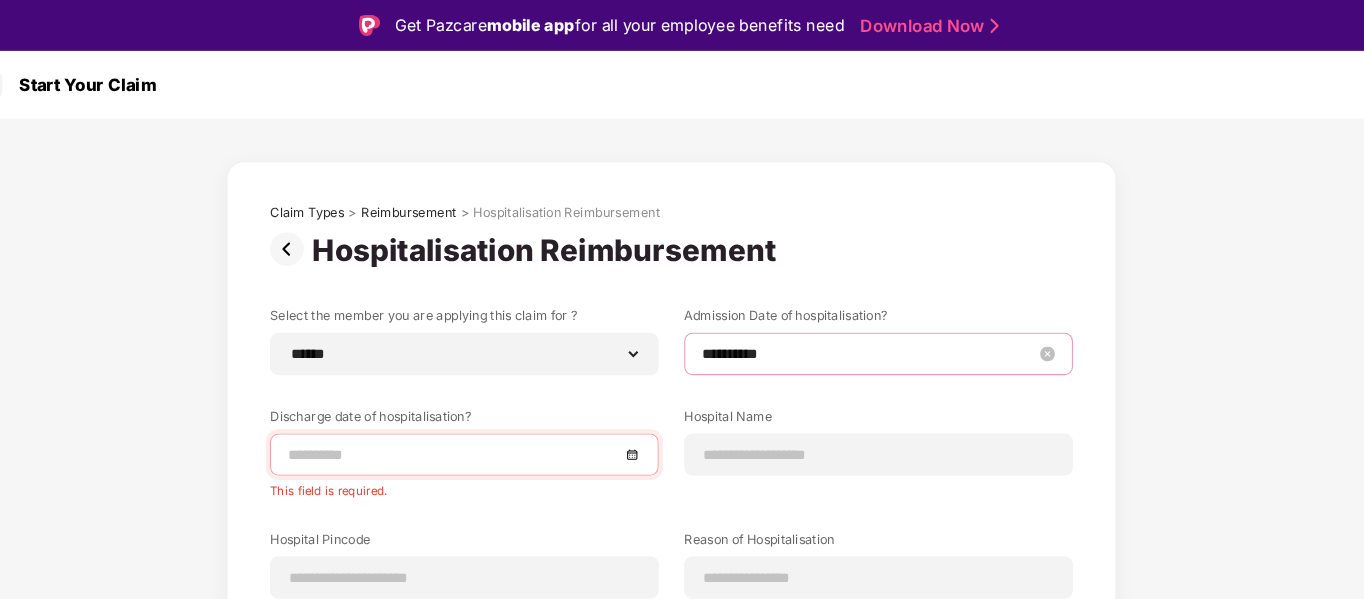 click on "**********" at bounding box center [867, 334] 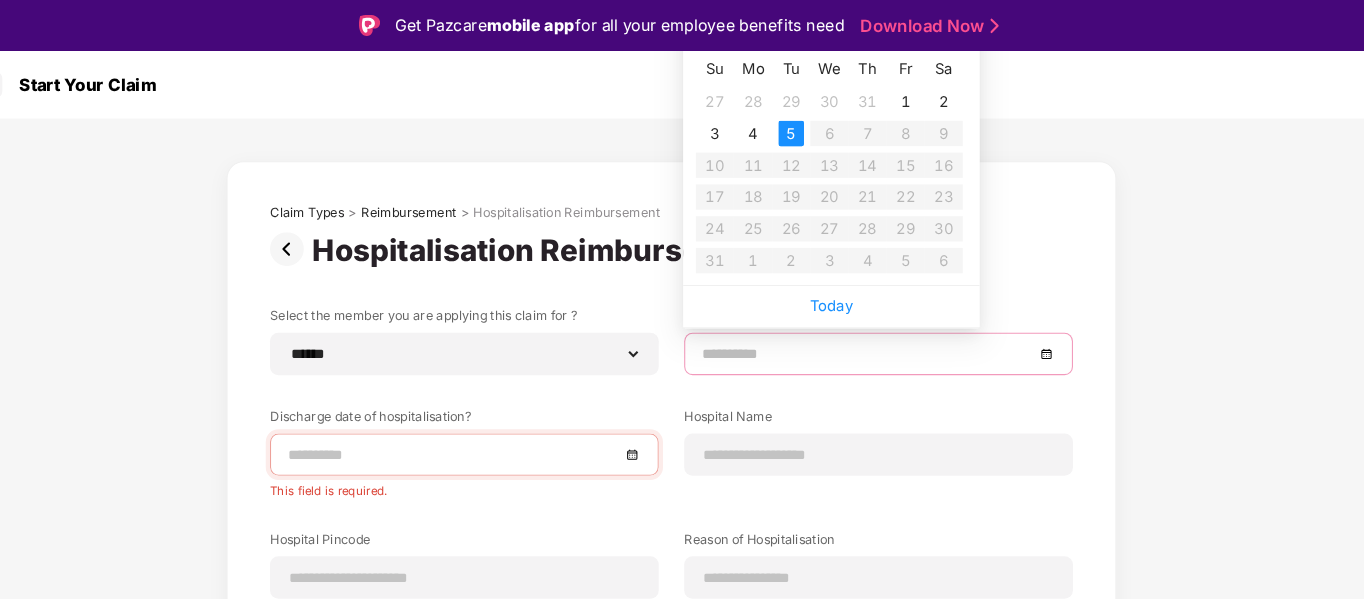 type on "**********" 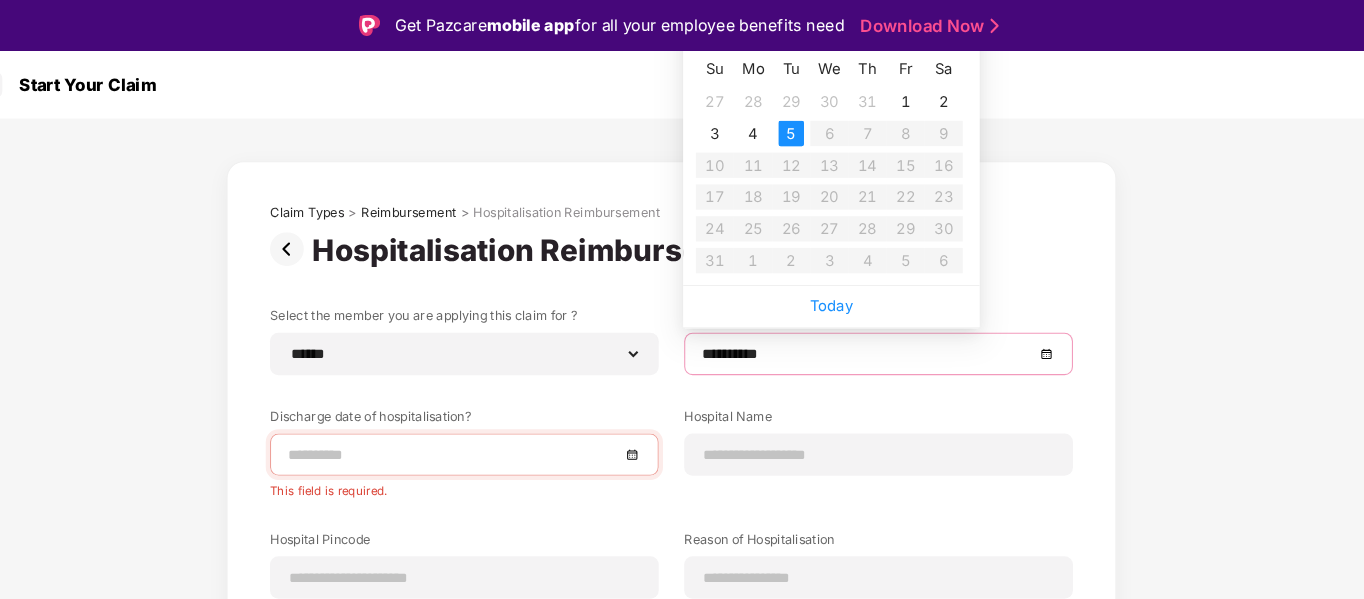 click on "Claim Types > Reimbursement > Hospitalisation Reimbursement" at bounding box center (682, 201) 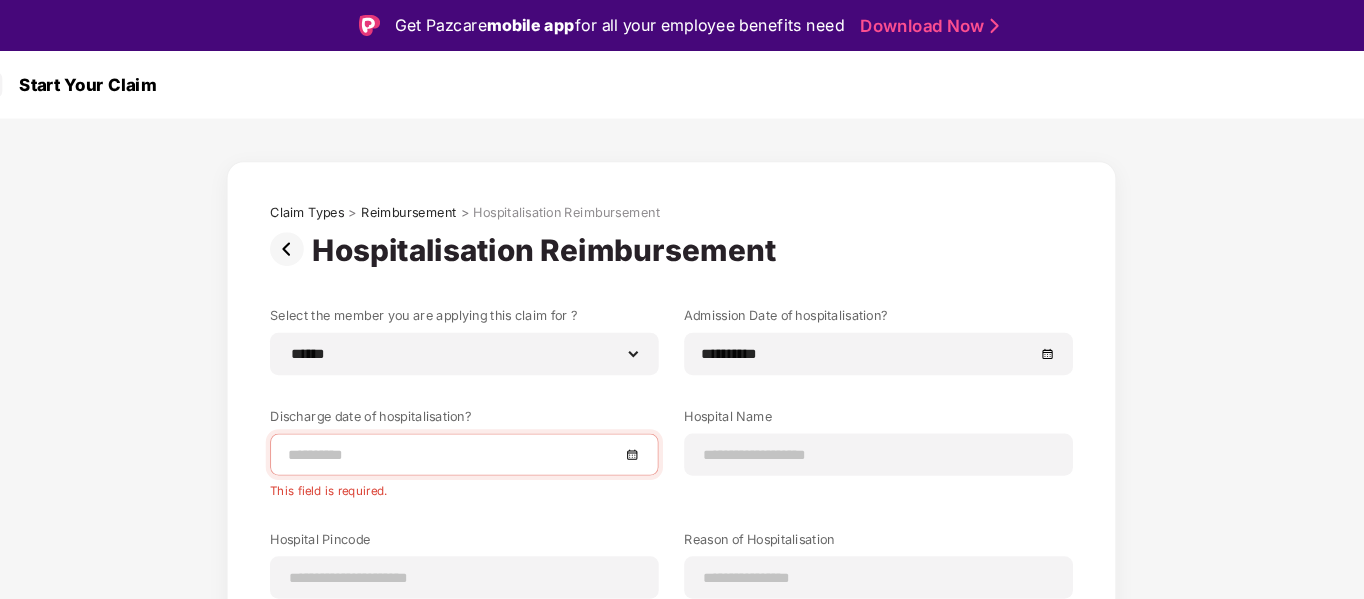 scroll, scrollTop: 238, scrollLeft: 0, axis: vertical 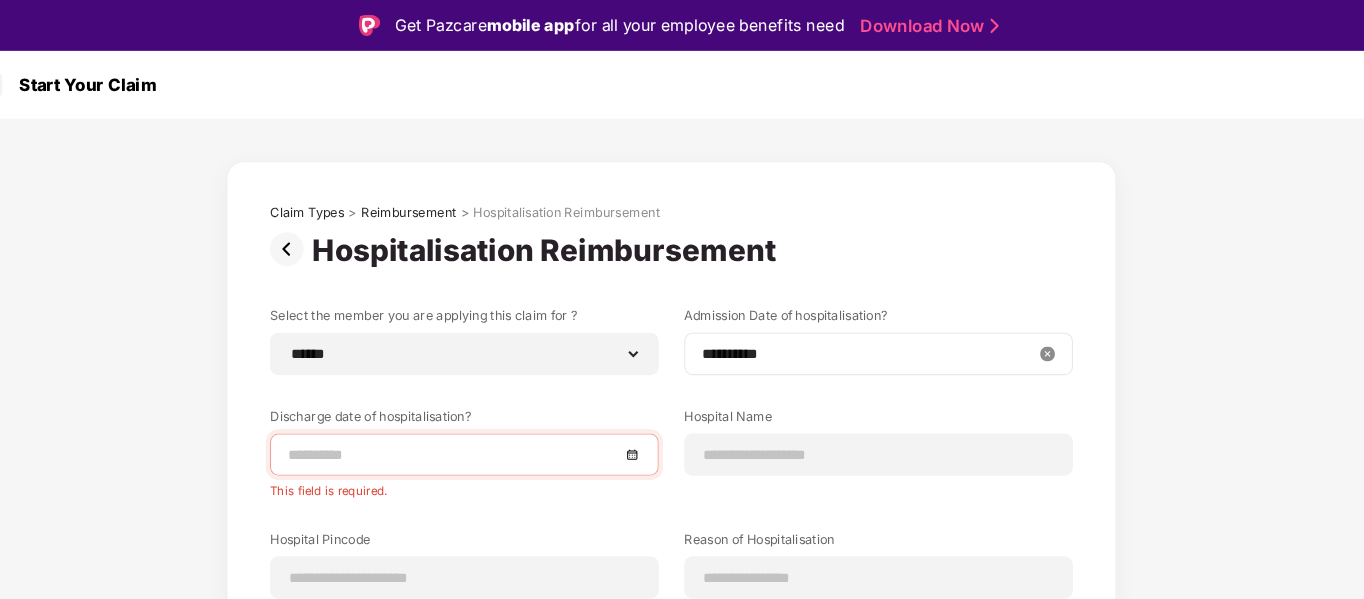 type 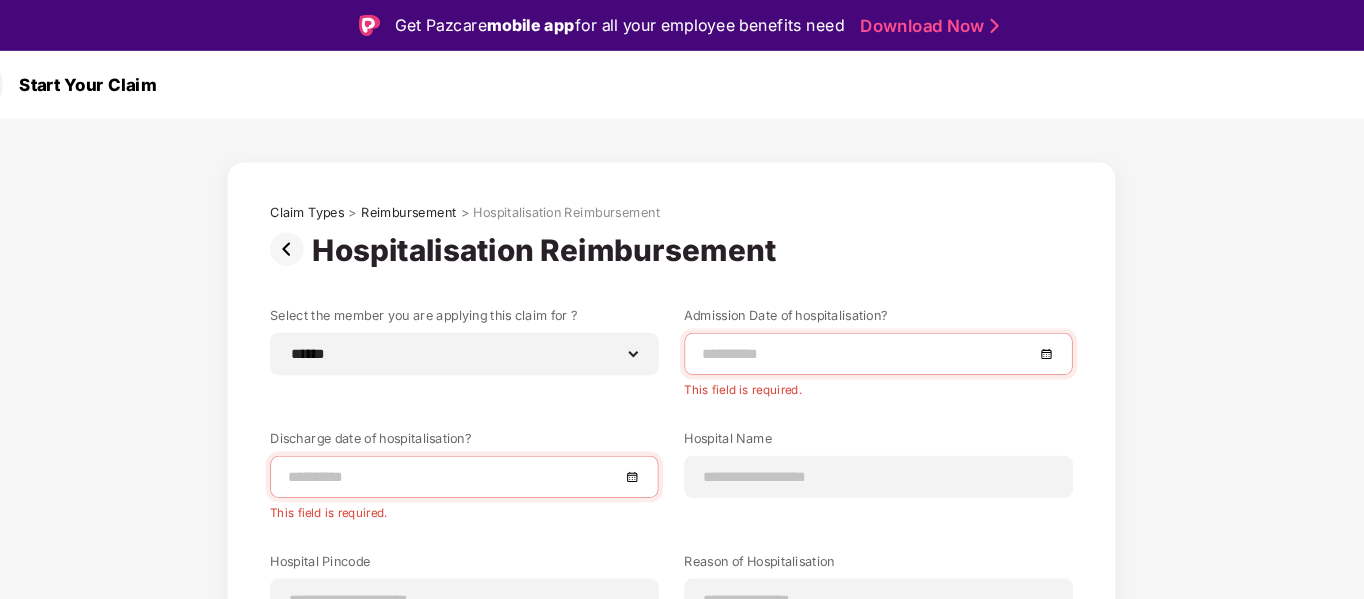 click at bounding box center (867, 334) 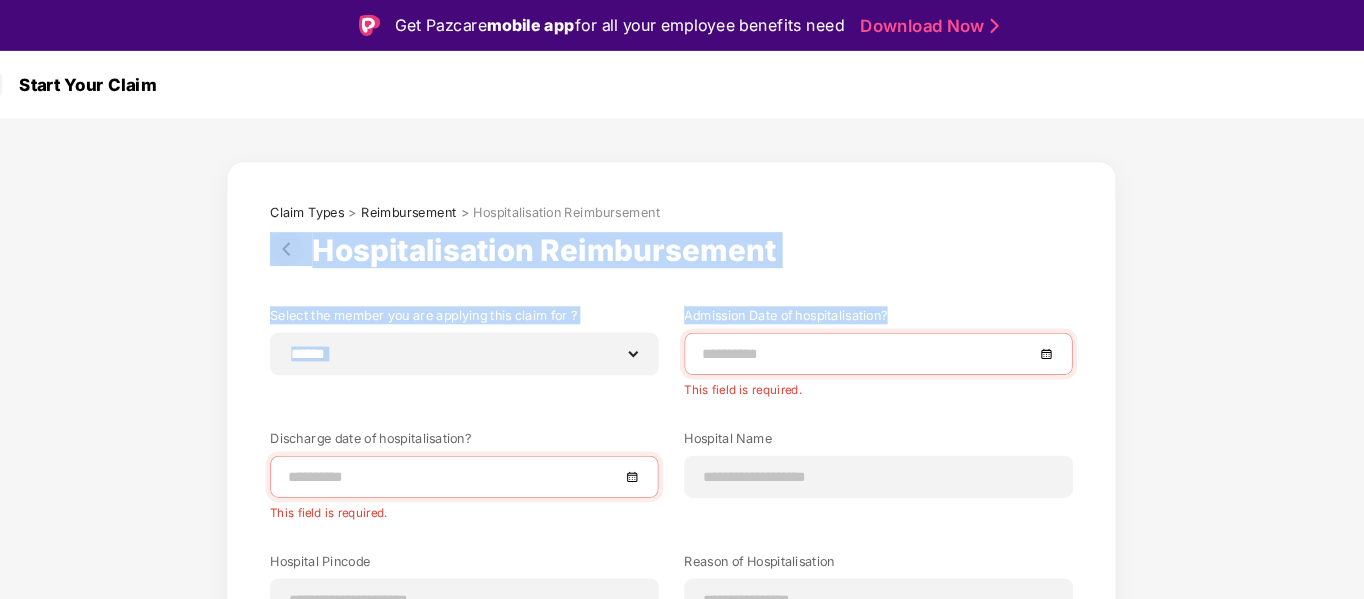 drag, startPoint x: 1134, startPoint y: 270, endPoint x: 1144, endPoint y: 117, distance: 153.32645 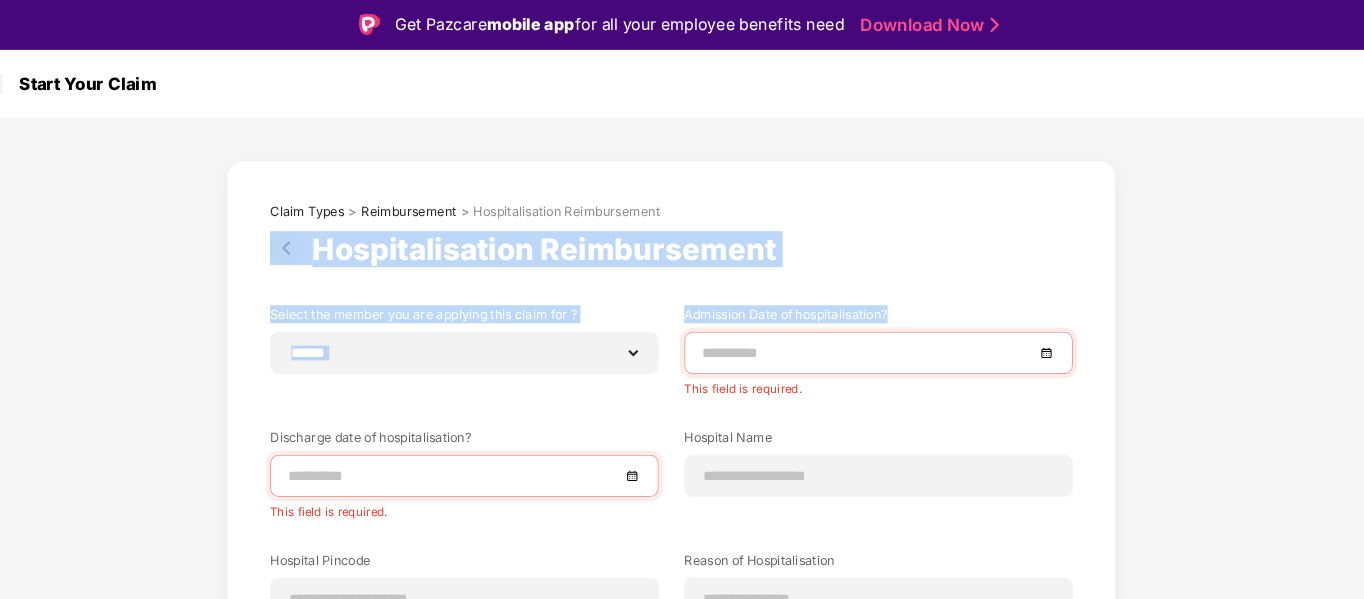 scroll, scrollTop: 259, scrollLeft: 0, axis: vertical 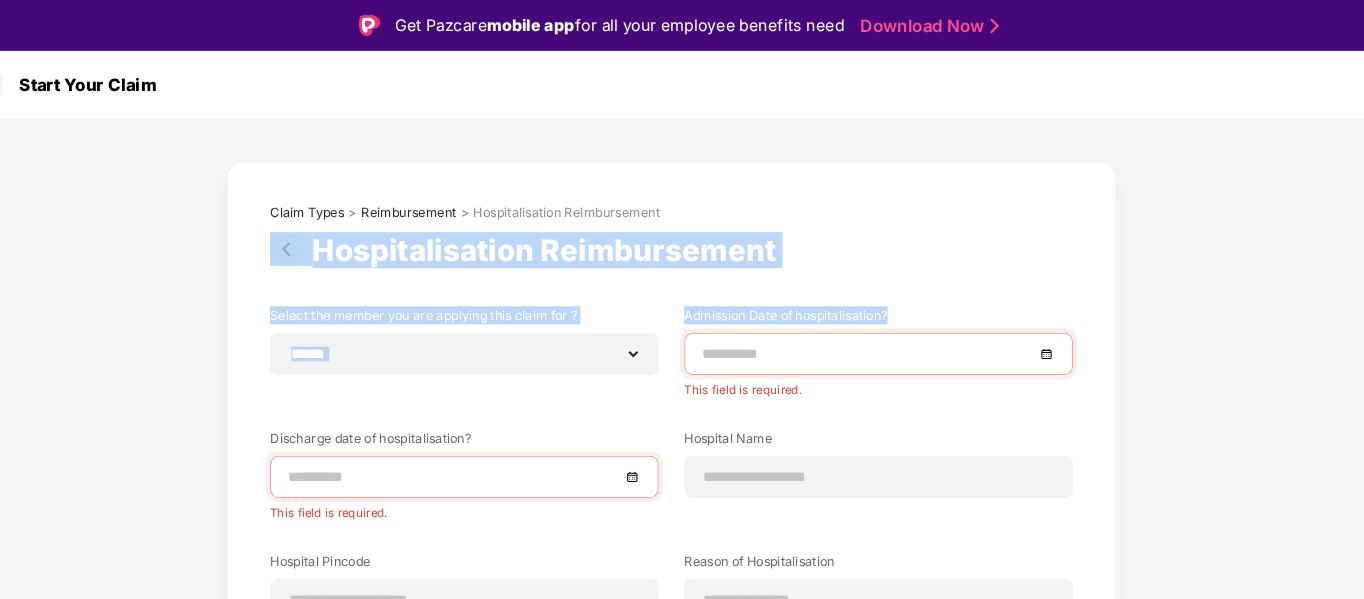 click on "Admission Date of hospitalisation?" at bounding box center [877, 301] 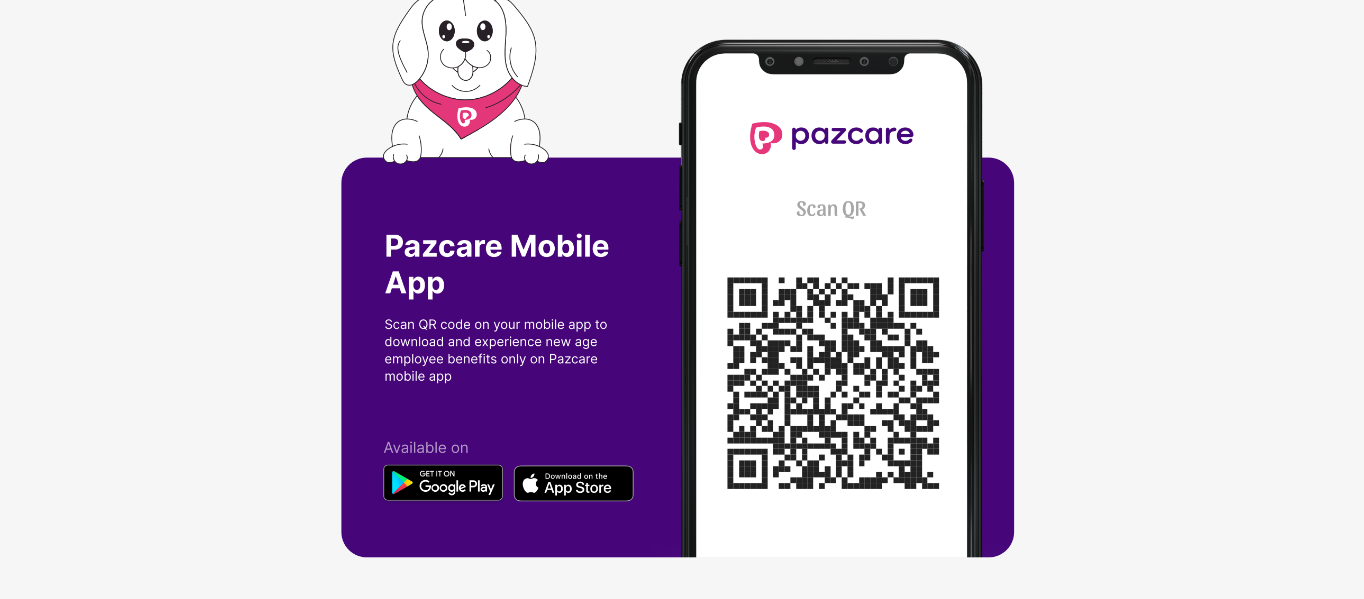 scroll, scrollTop: 0, scrollLeft: 0, axis: both 